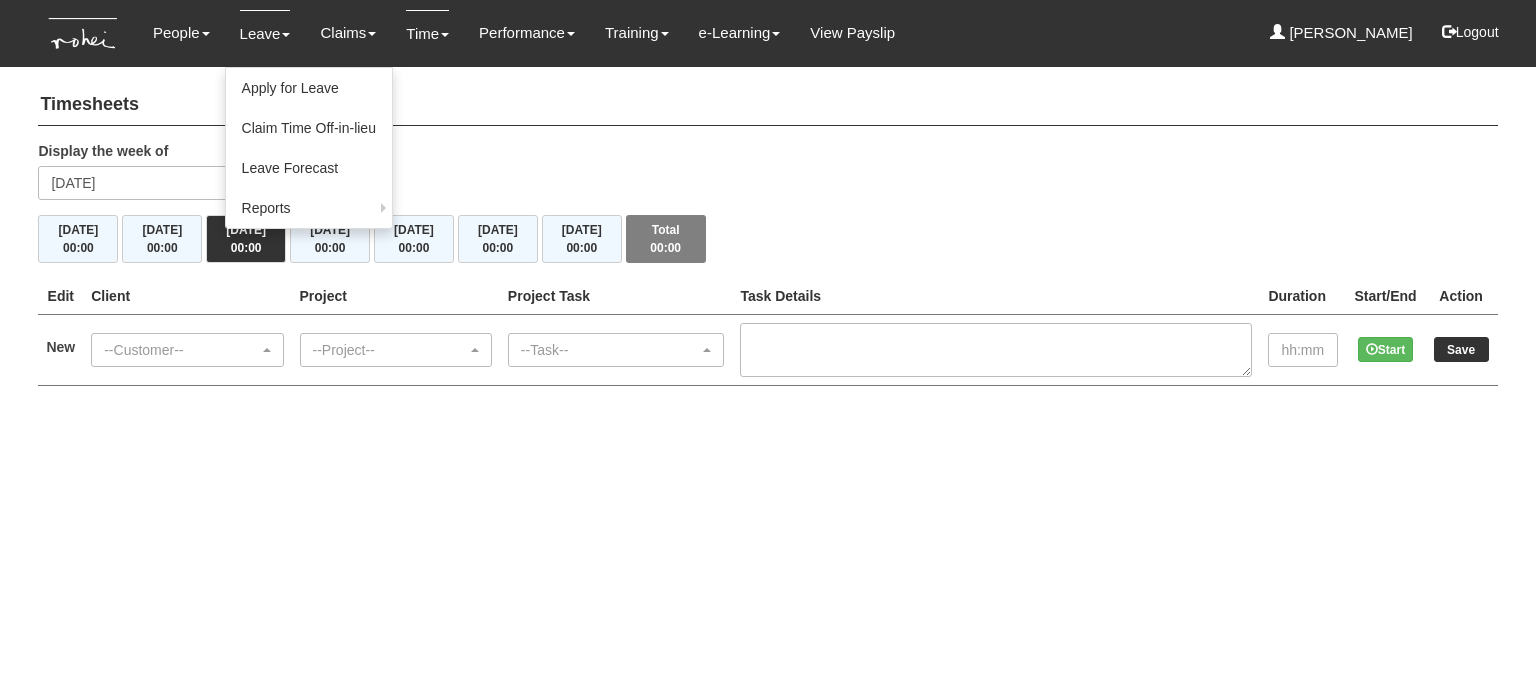 scroll, scrollTop: 0, scrollLeft: 0, axis: both 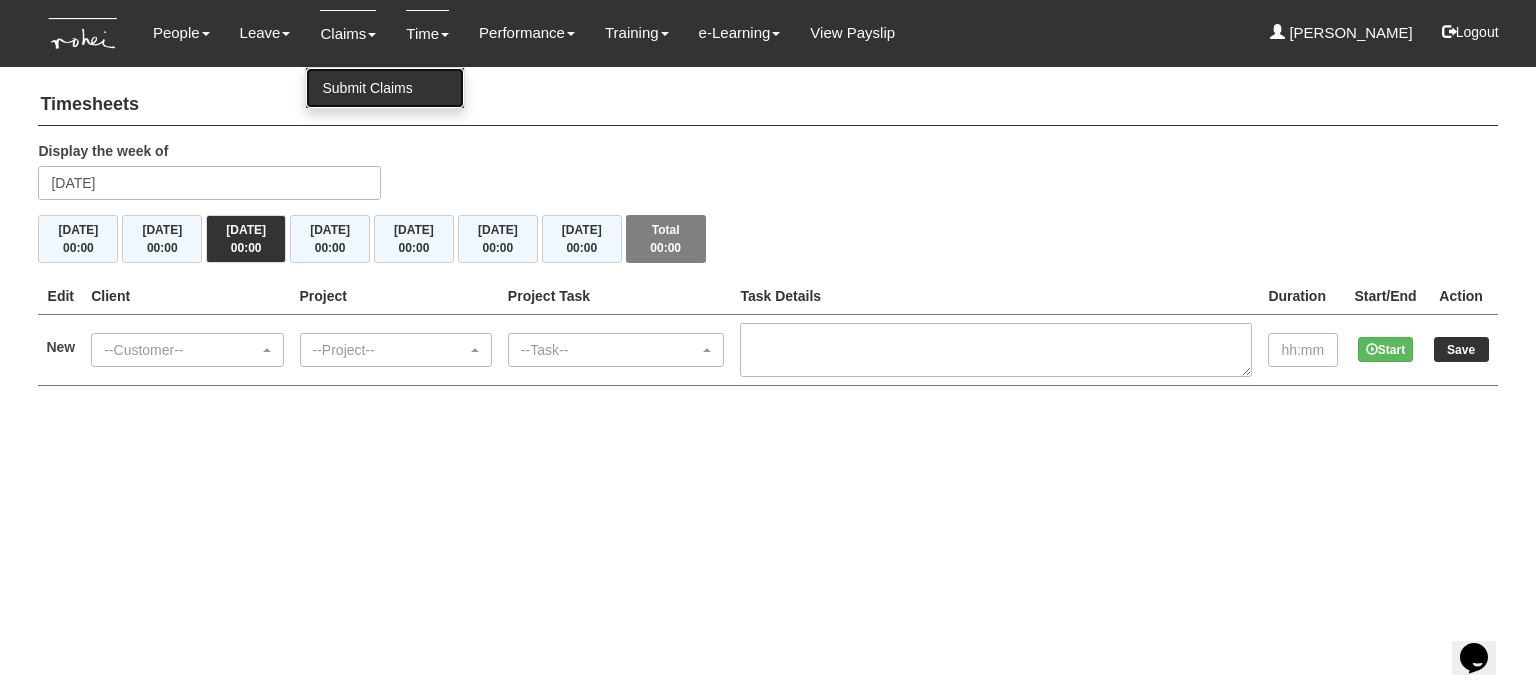 click on "Submit Claims" at bounding box center (385, 88) 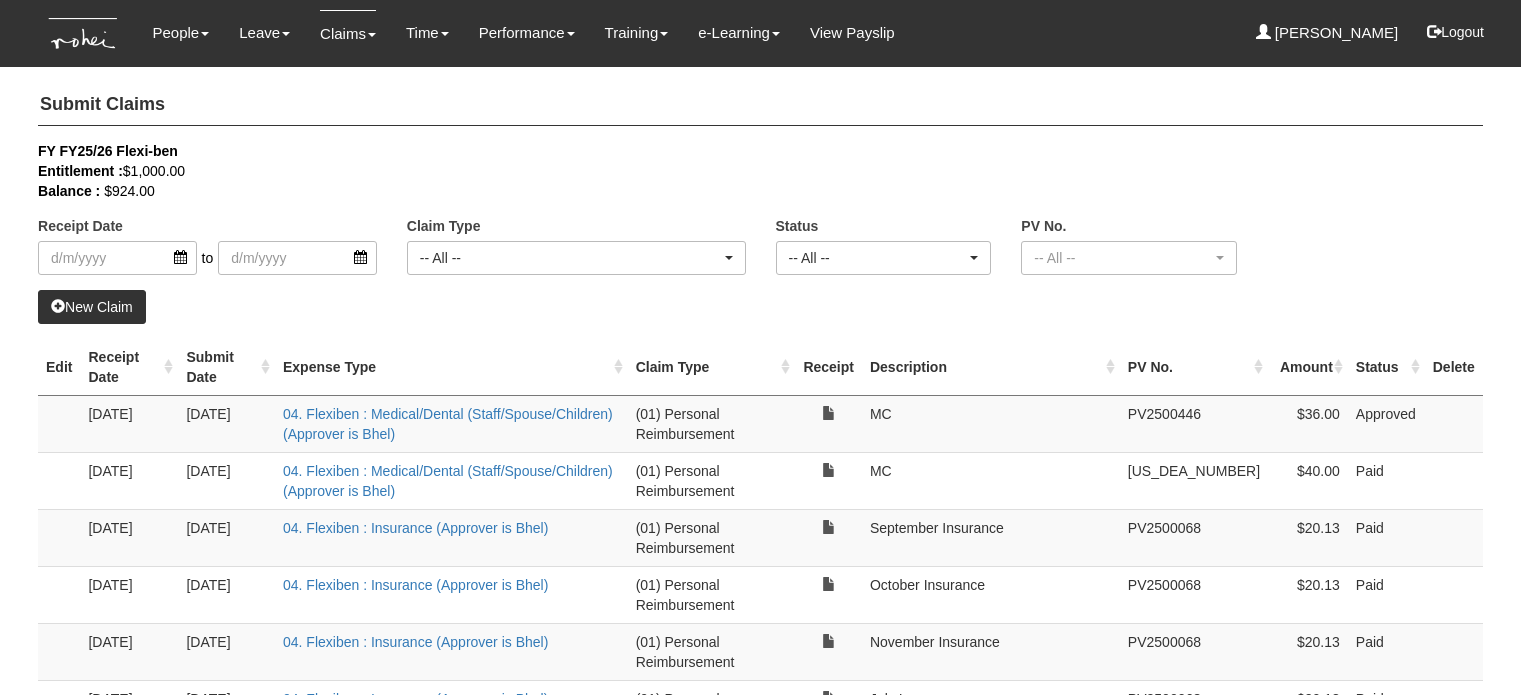 select on "50" 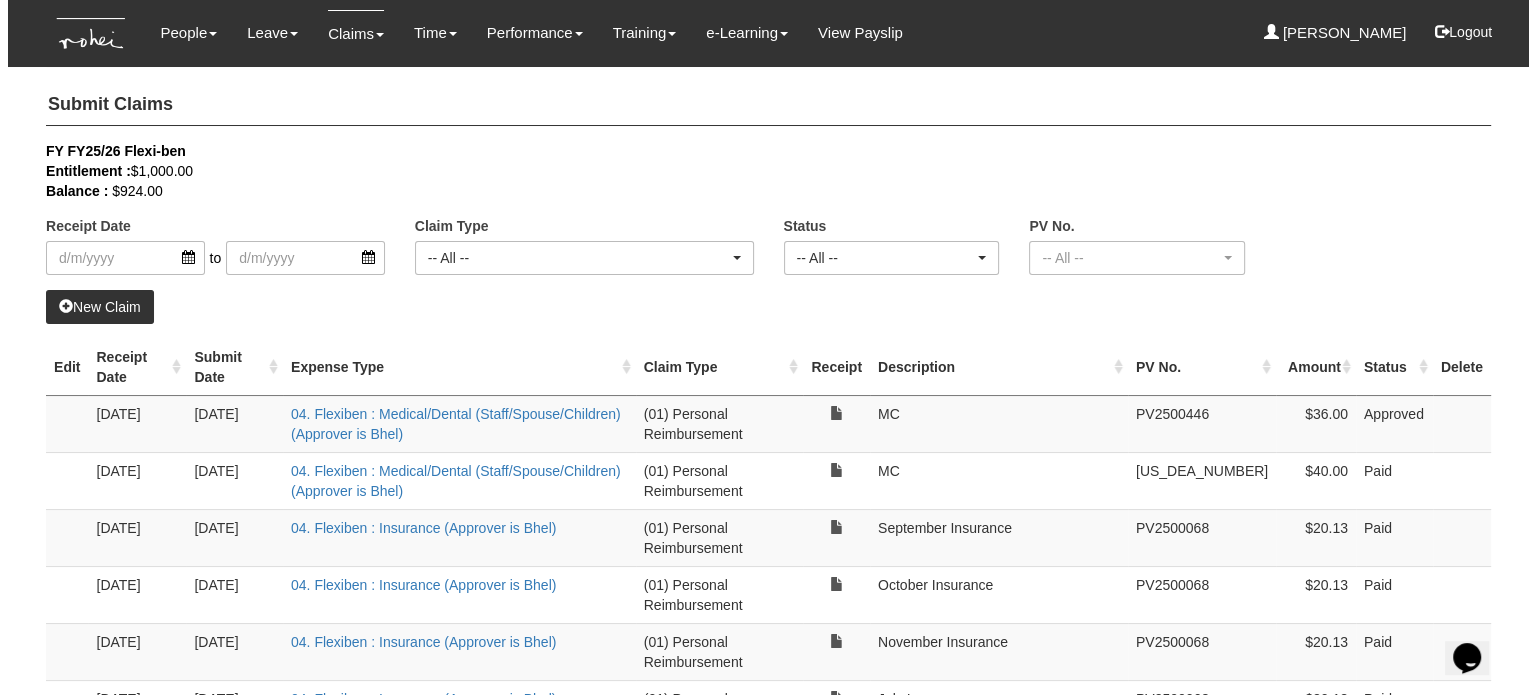 scroll, scrollTop: 0, scrollLeft: 0, axis: both 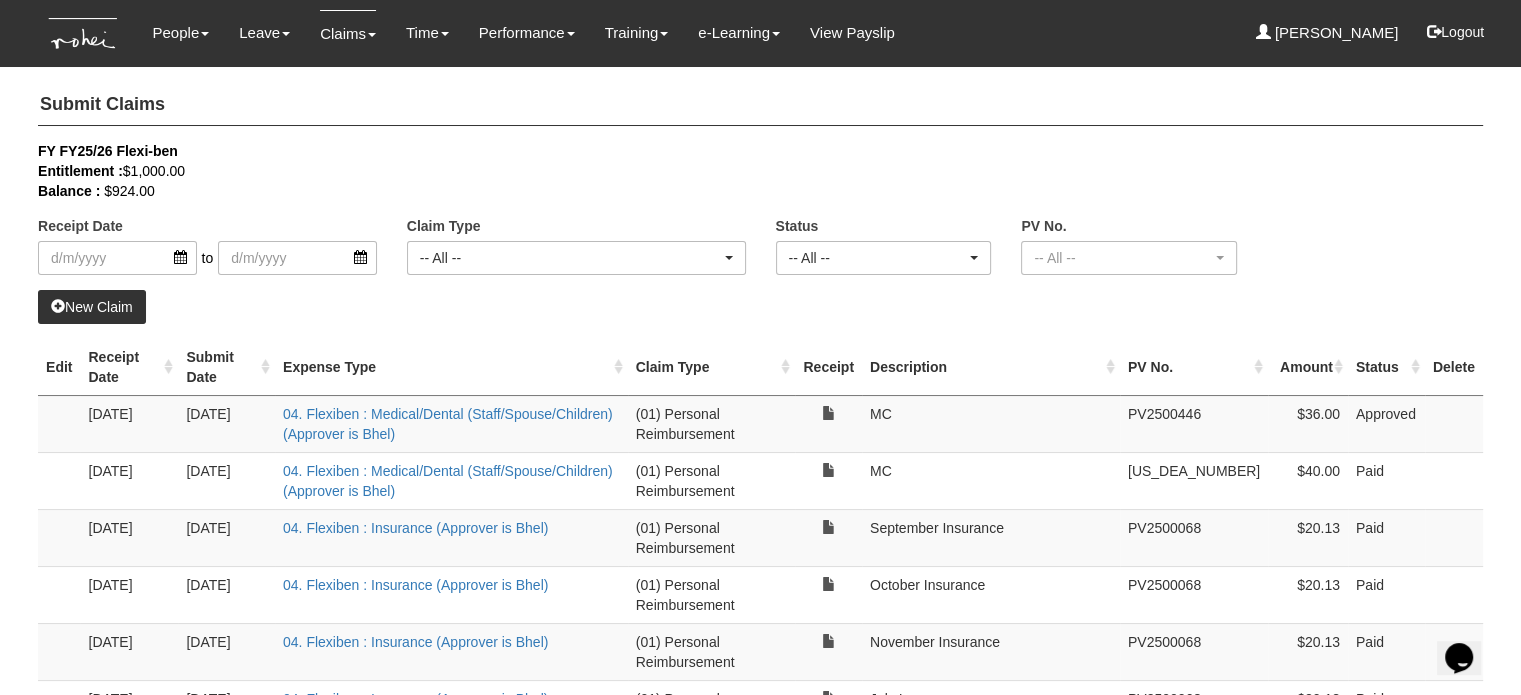 click on "New Claim" at bounding box center (92, 307) 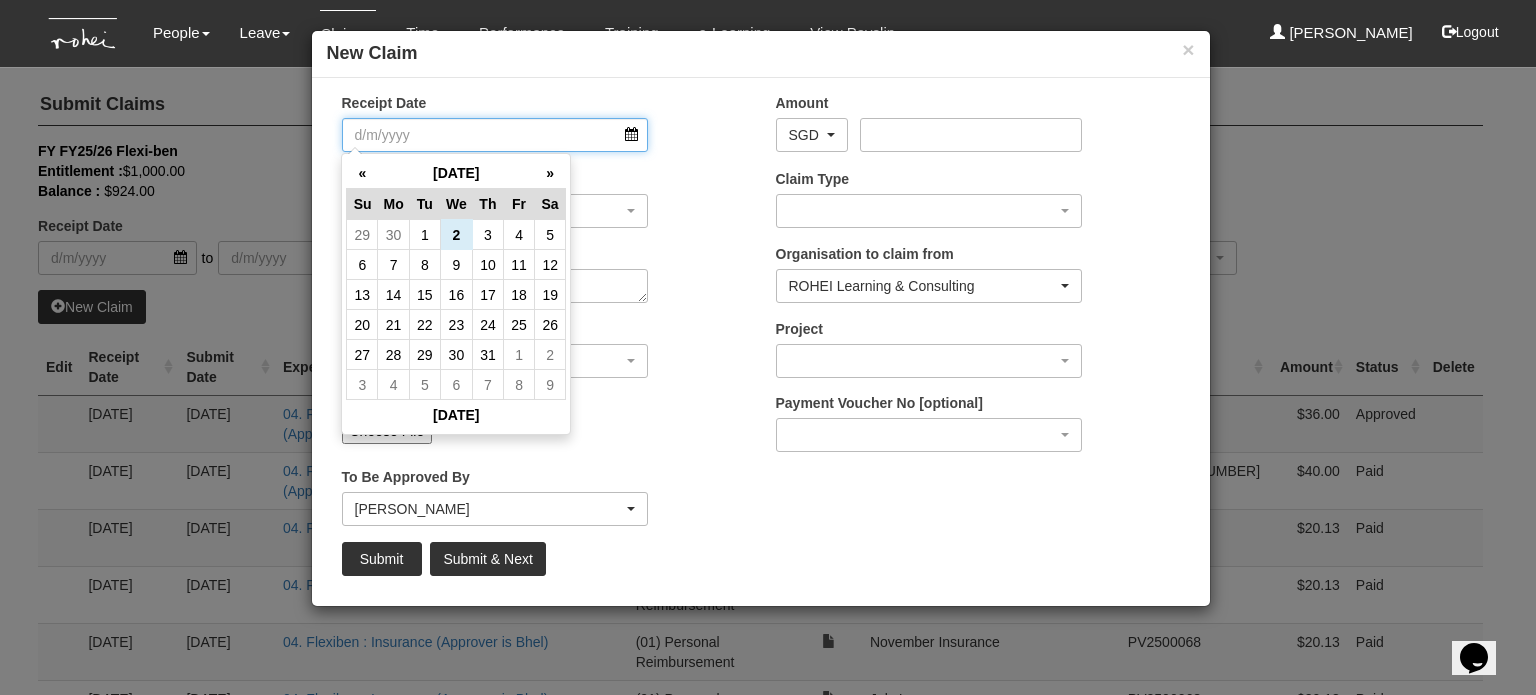 click on "Receipt Date" at bounding box center (495, 135) 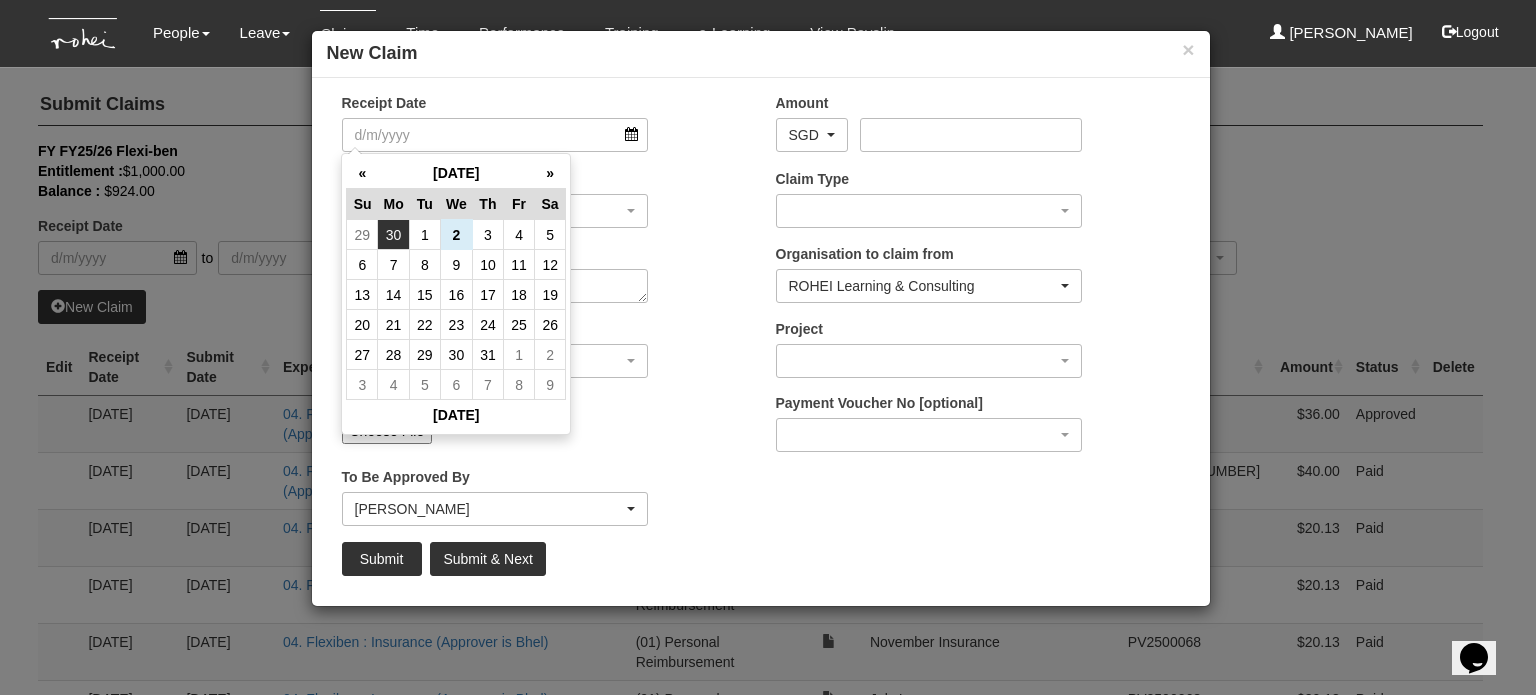 click on "30" at bounding box center (393, 235) 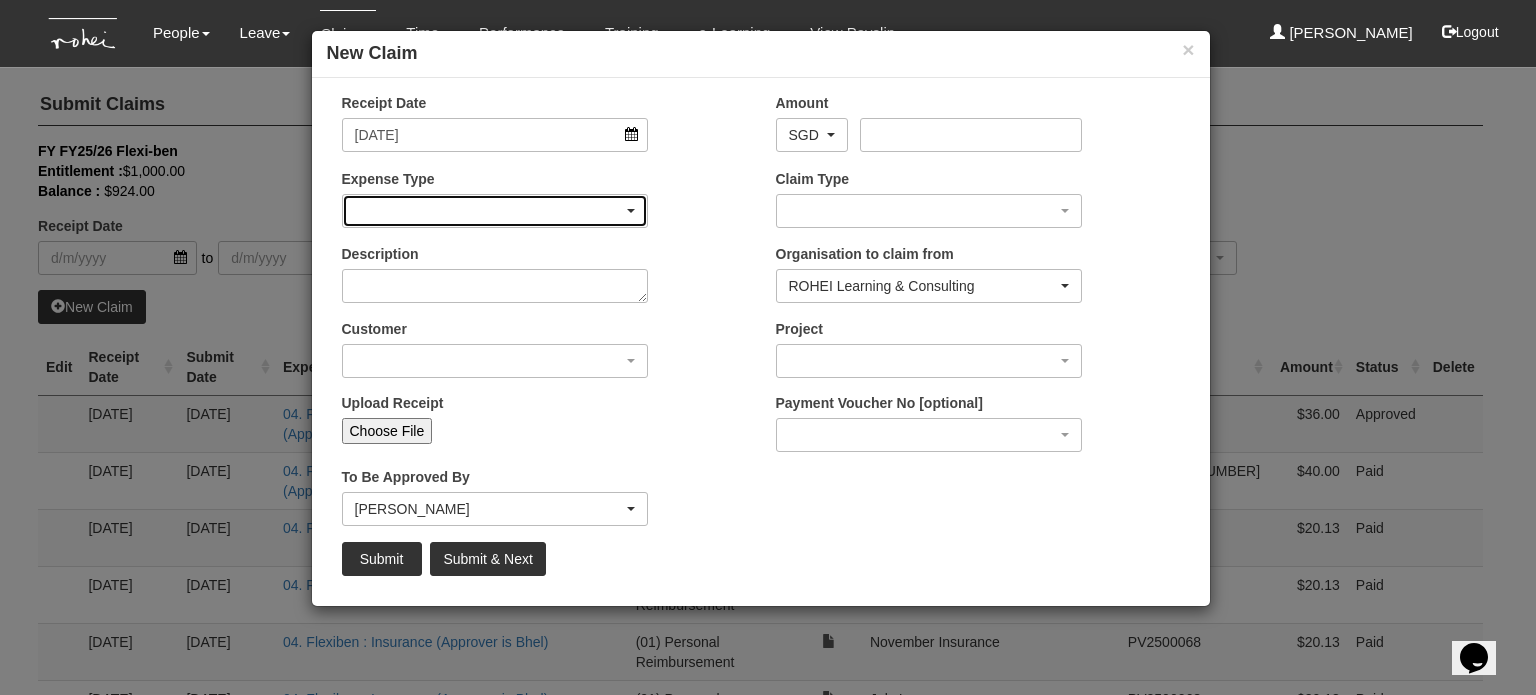 click at bounding box center [495, 211] 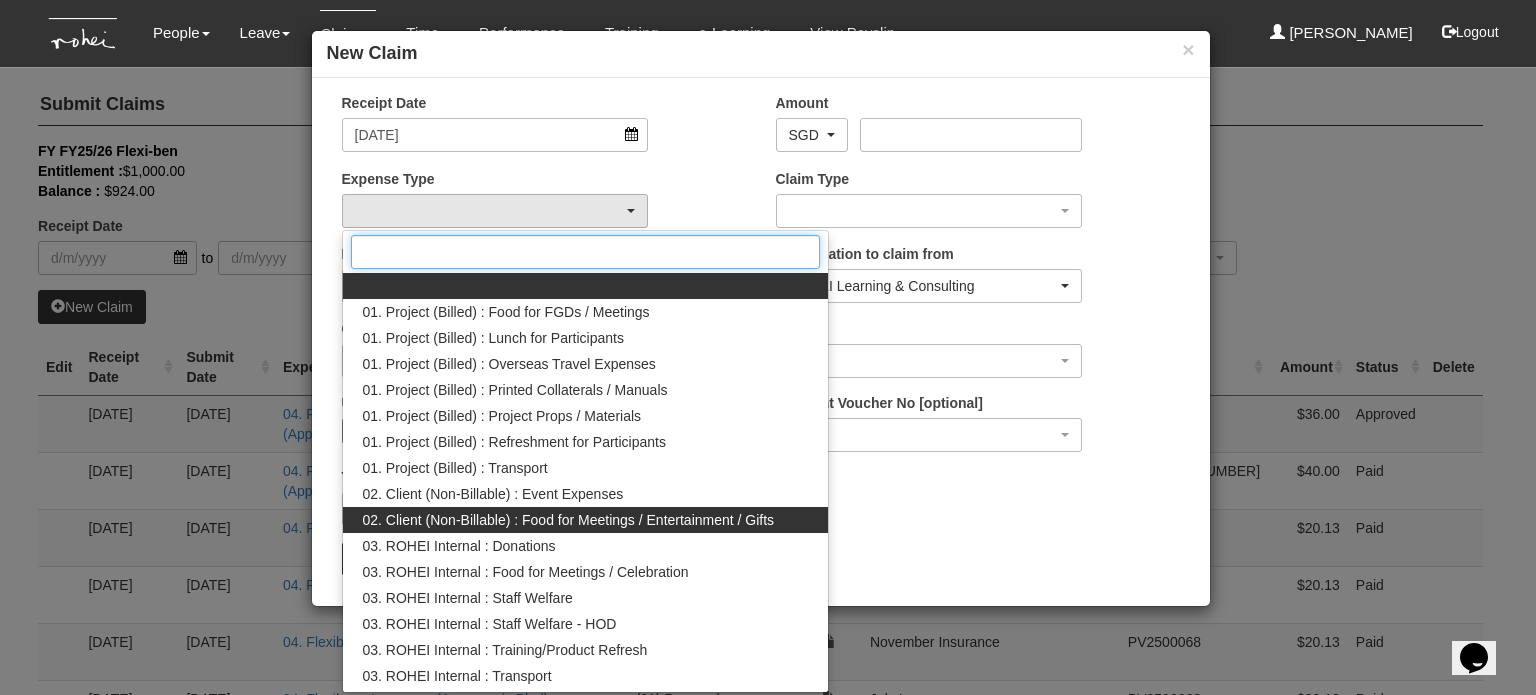 scroll, scrollTop: 0, scrollLeft: 0, axis: both 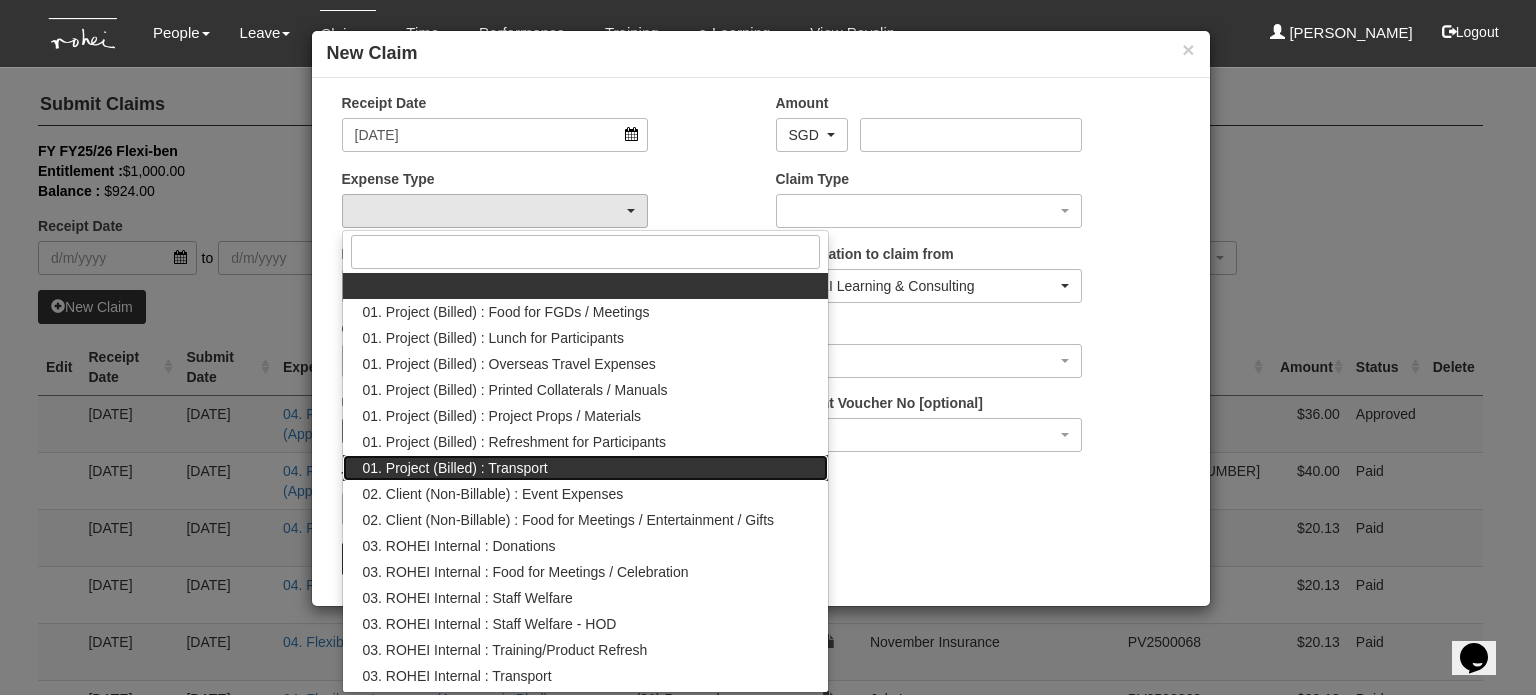 click on "01. Project (Billed) : Transport" at bounding box center (586, 468) 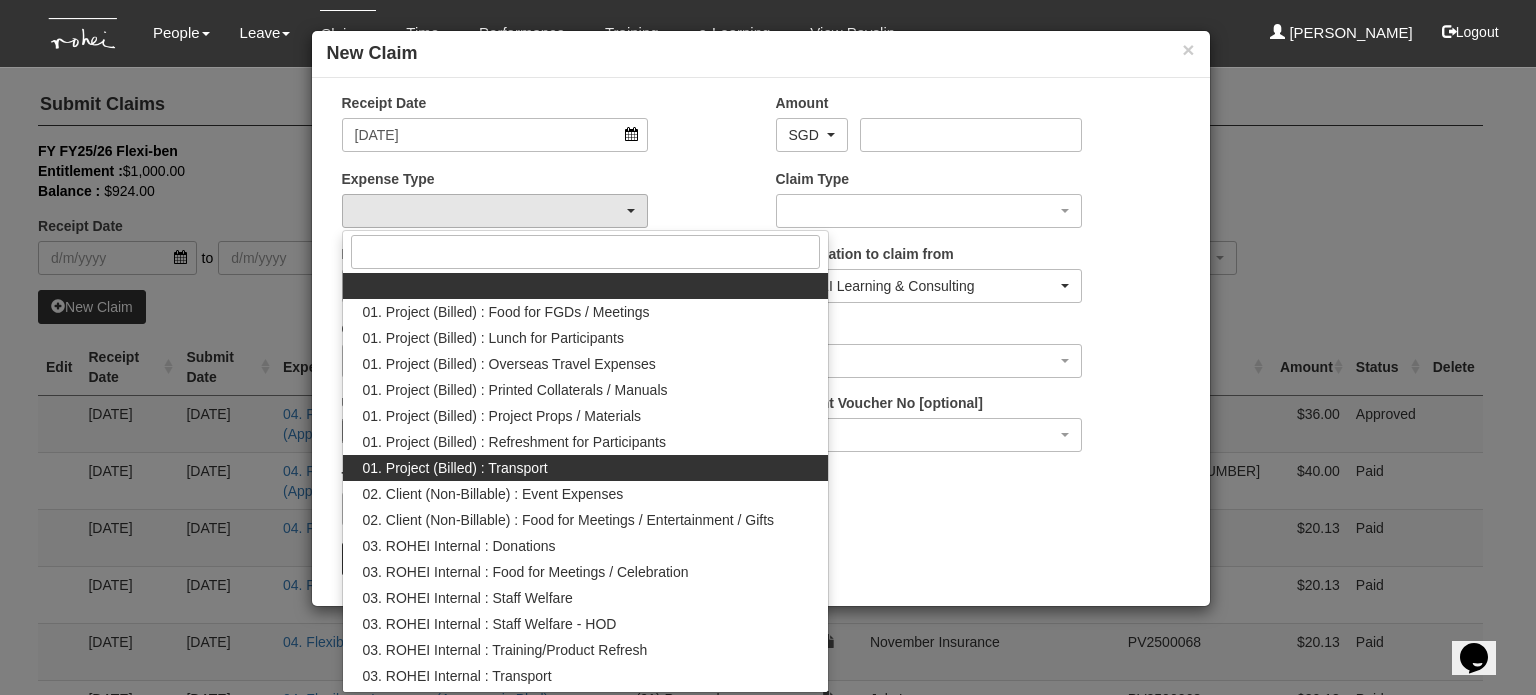 select on "135" 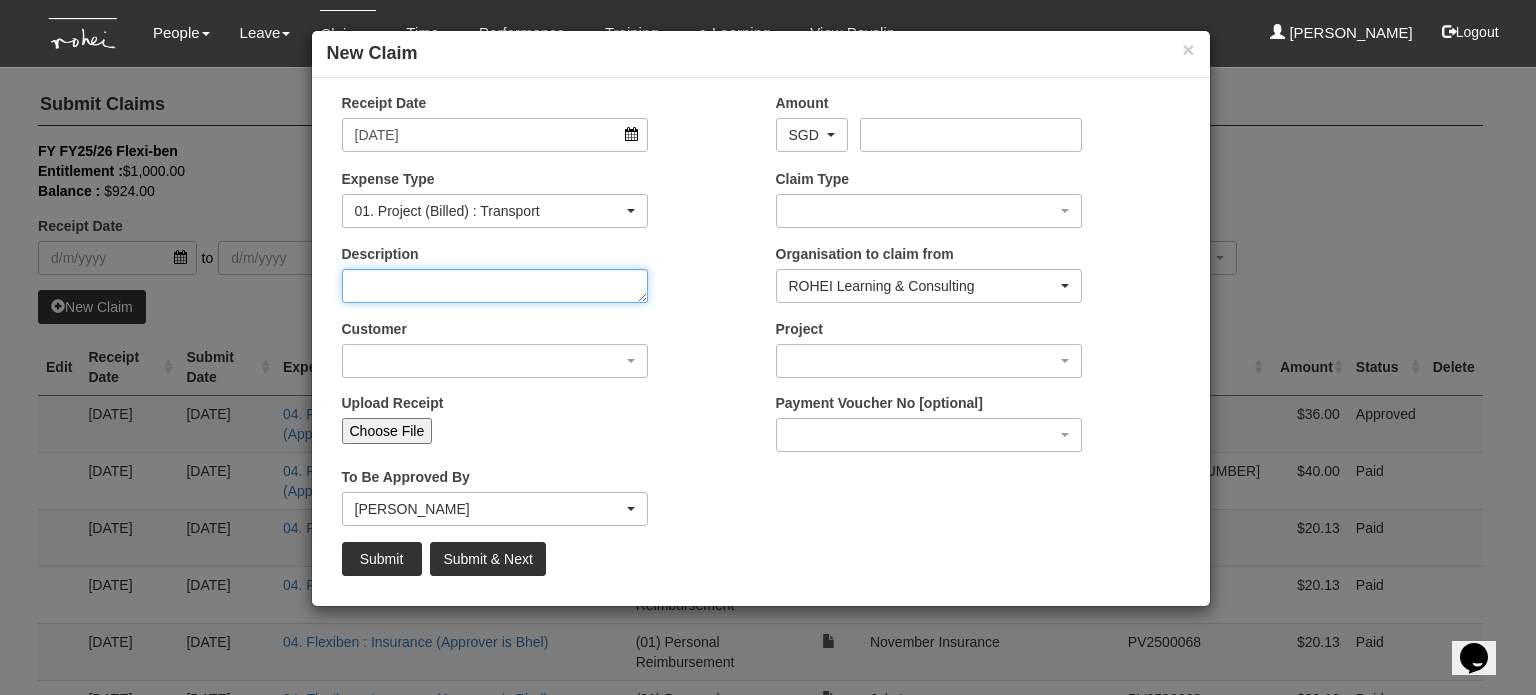 click on "Description" at bounding box center [495, 286] 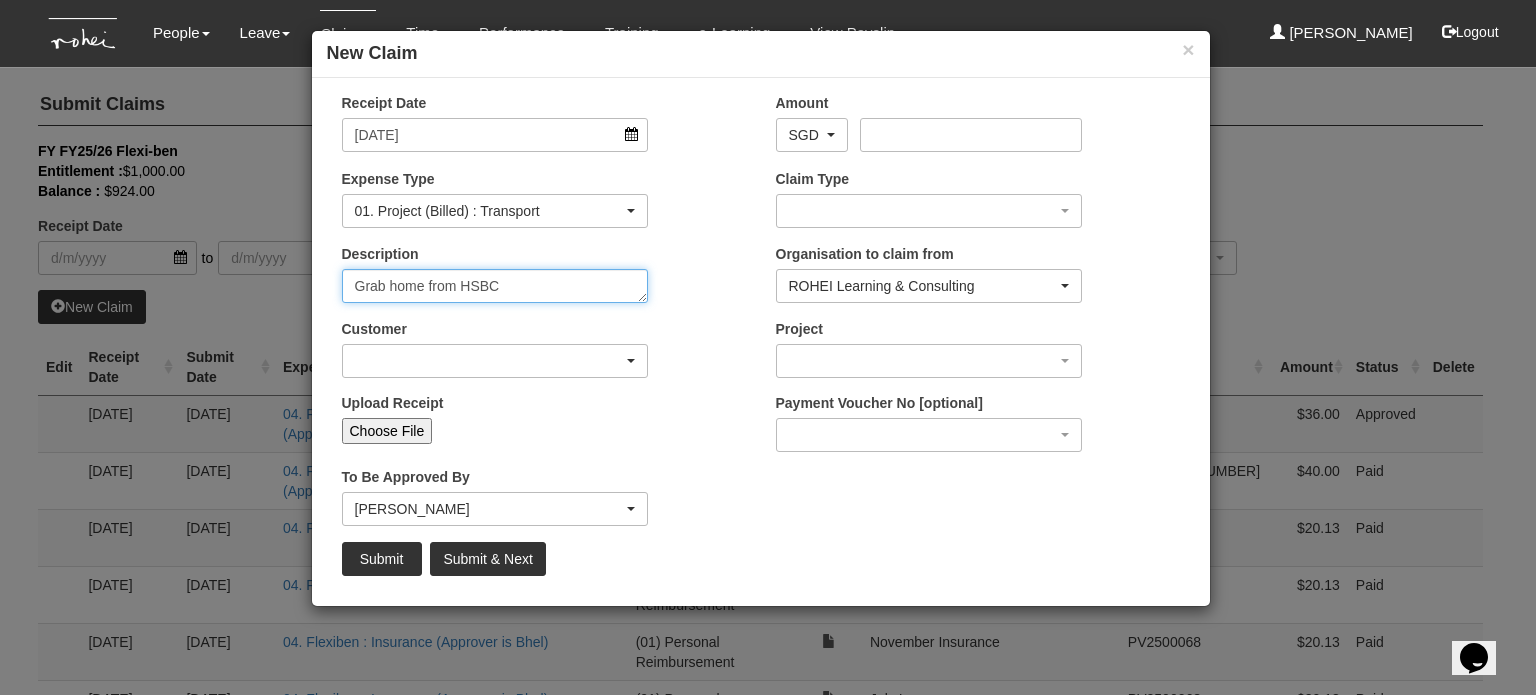 type on "Grab home from HSBC" 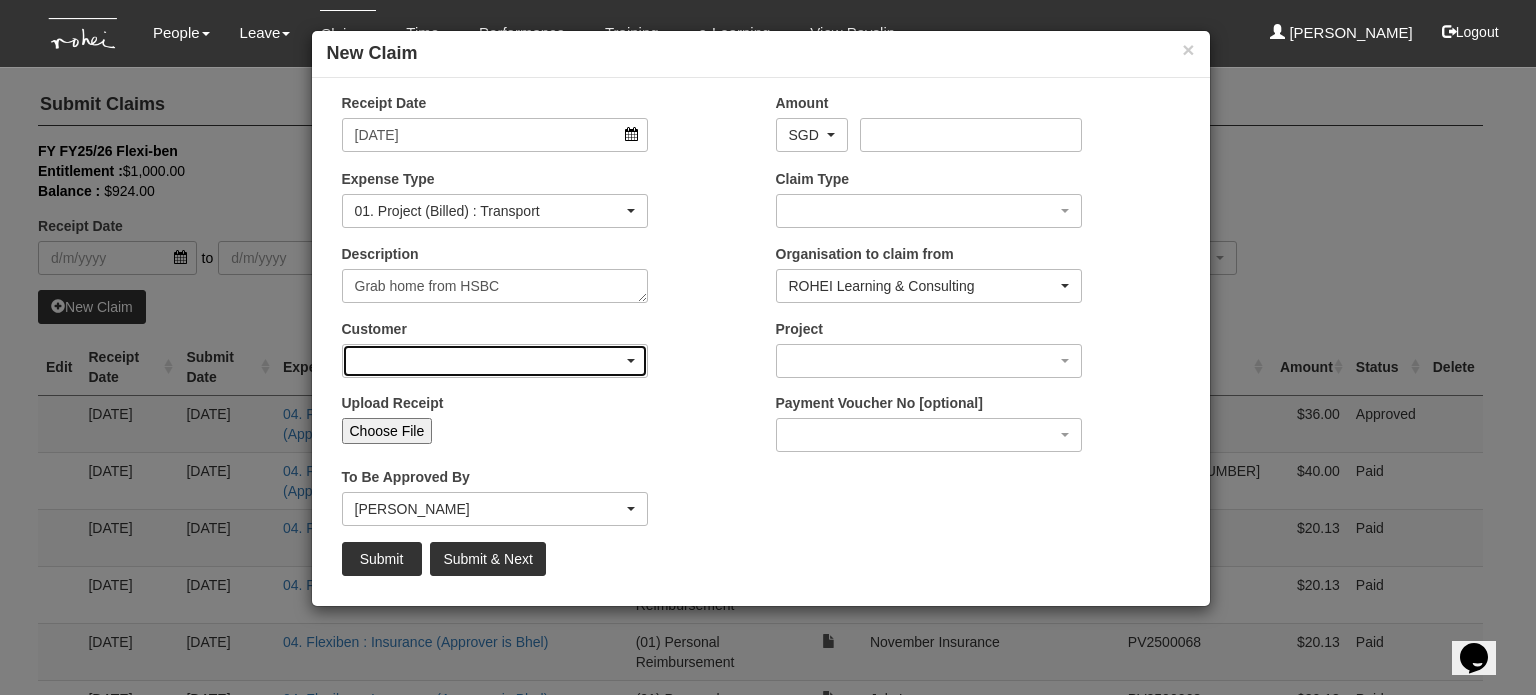 click at bounding box center [495, 361] 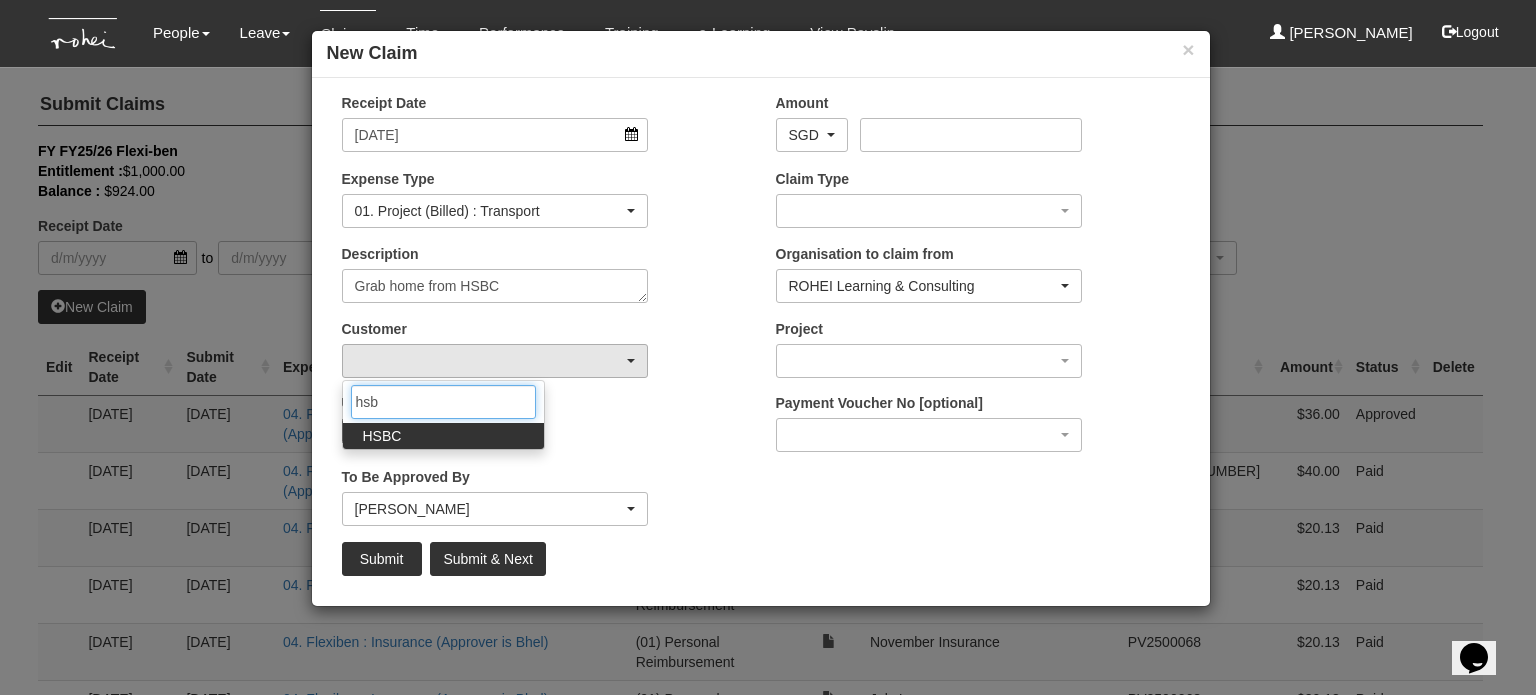 type on "hsb" 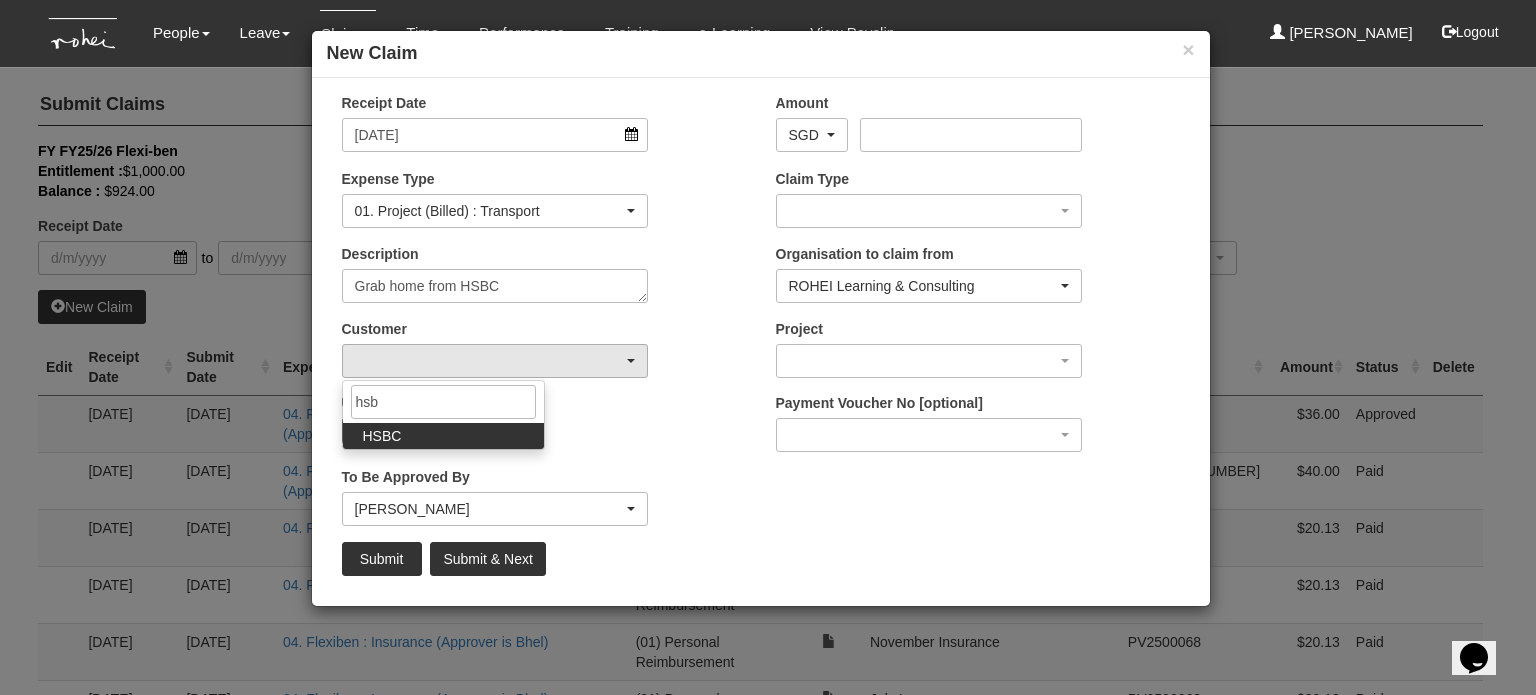 click on "HSBC" at bounding box center (443, 436) 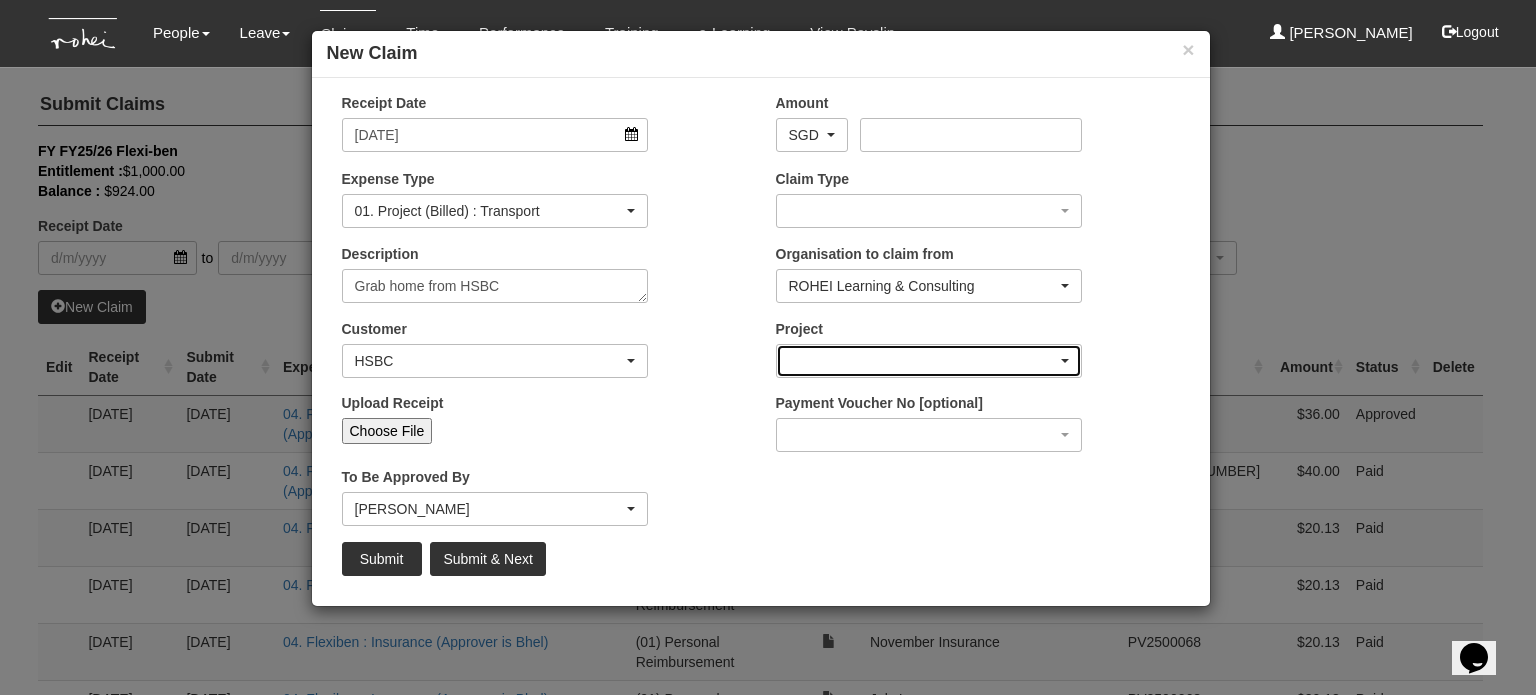 click at bounding box center [929, 361] 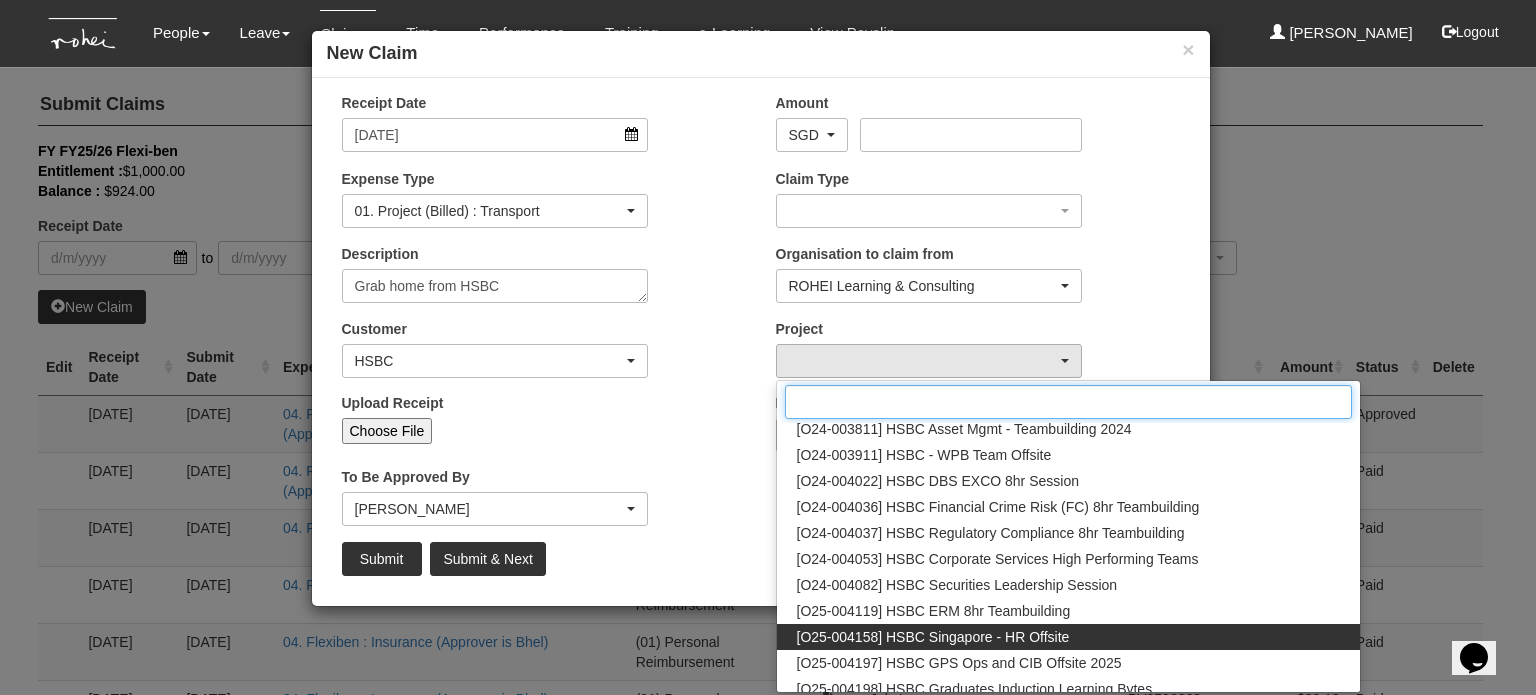 scroll, scrollTop: 170, scrollLeft: 0, axis: vertical 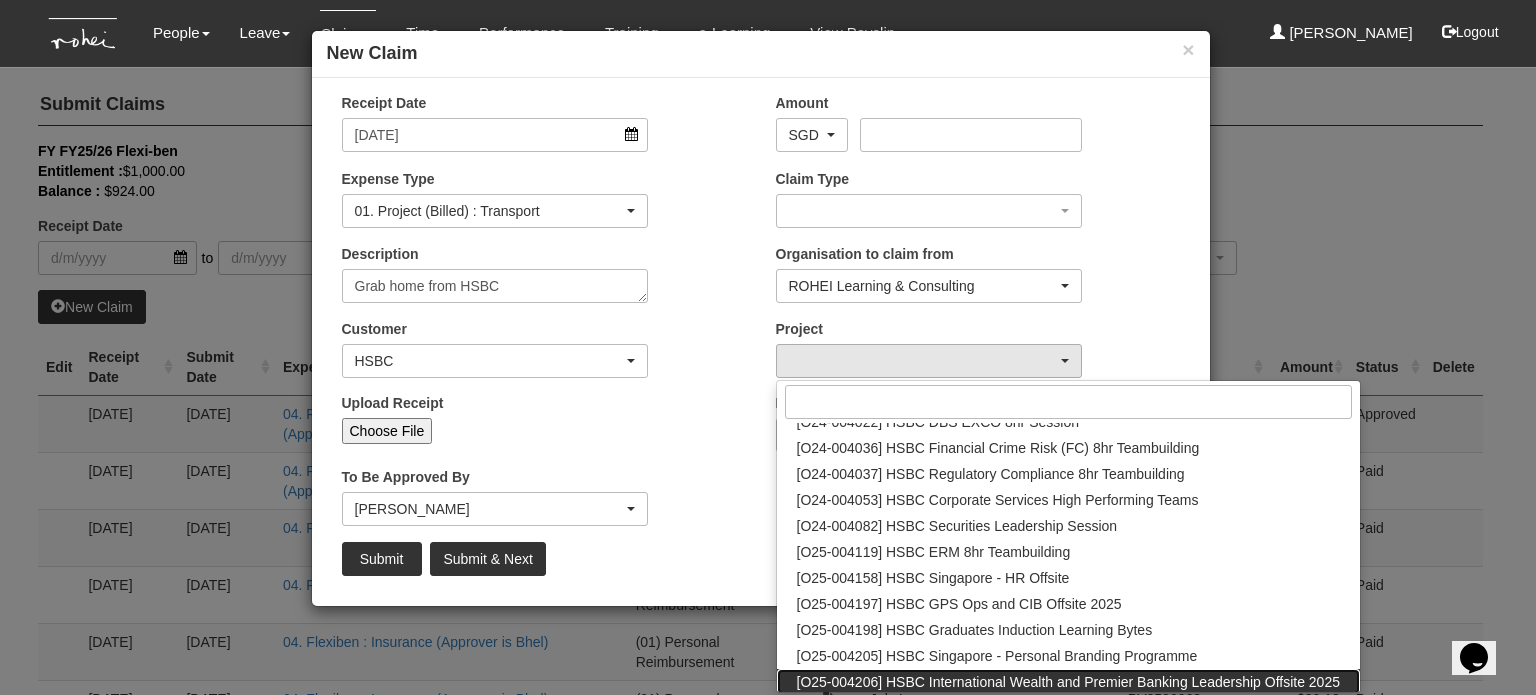 click on "[O25-004206] HSBC International Wealth and Premier Banking Leadership Offsite 2025" at bounding box center (1068, 682) 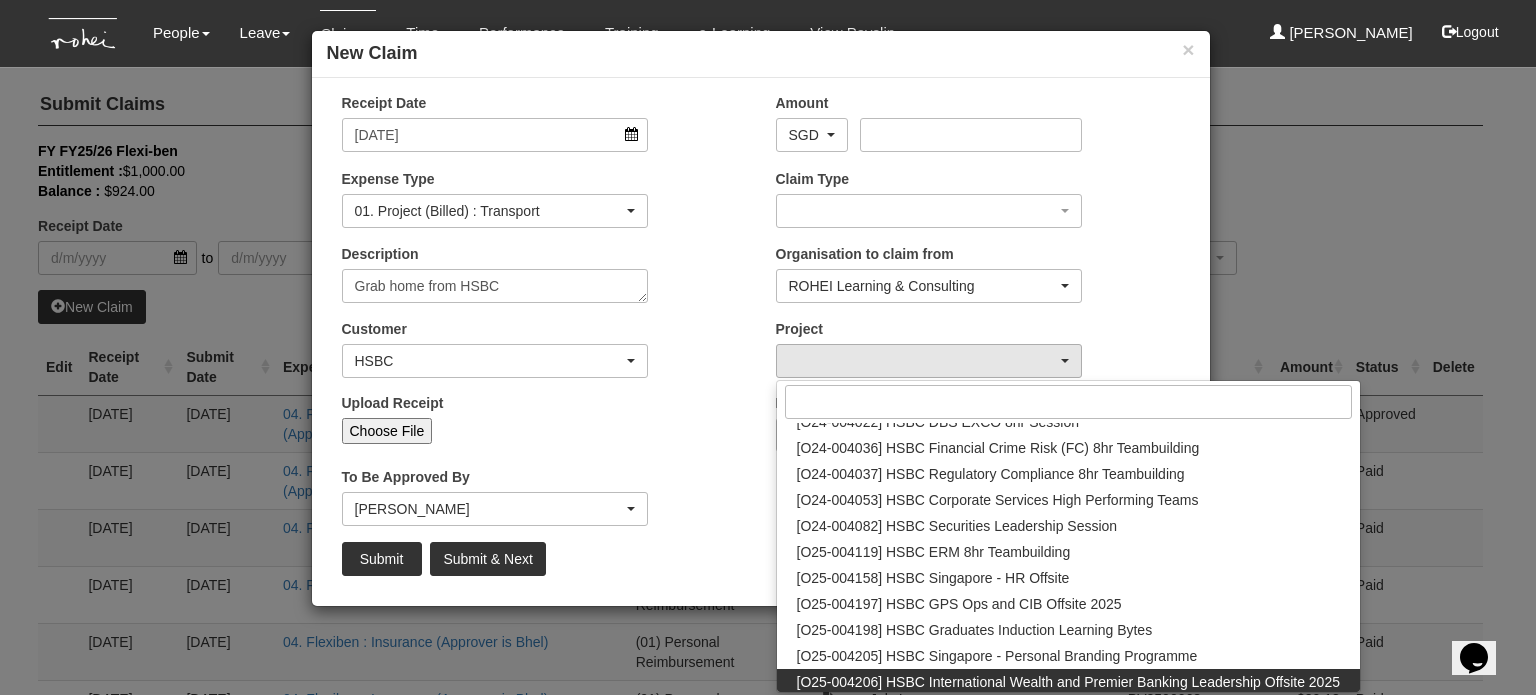 select on "2826" 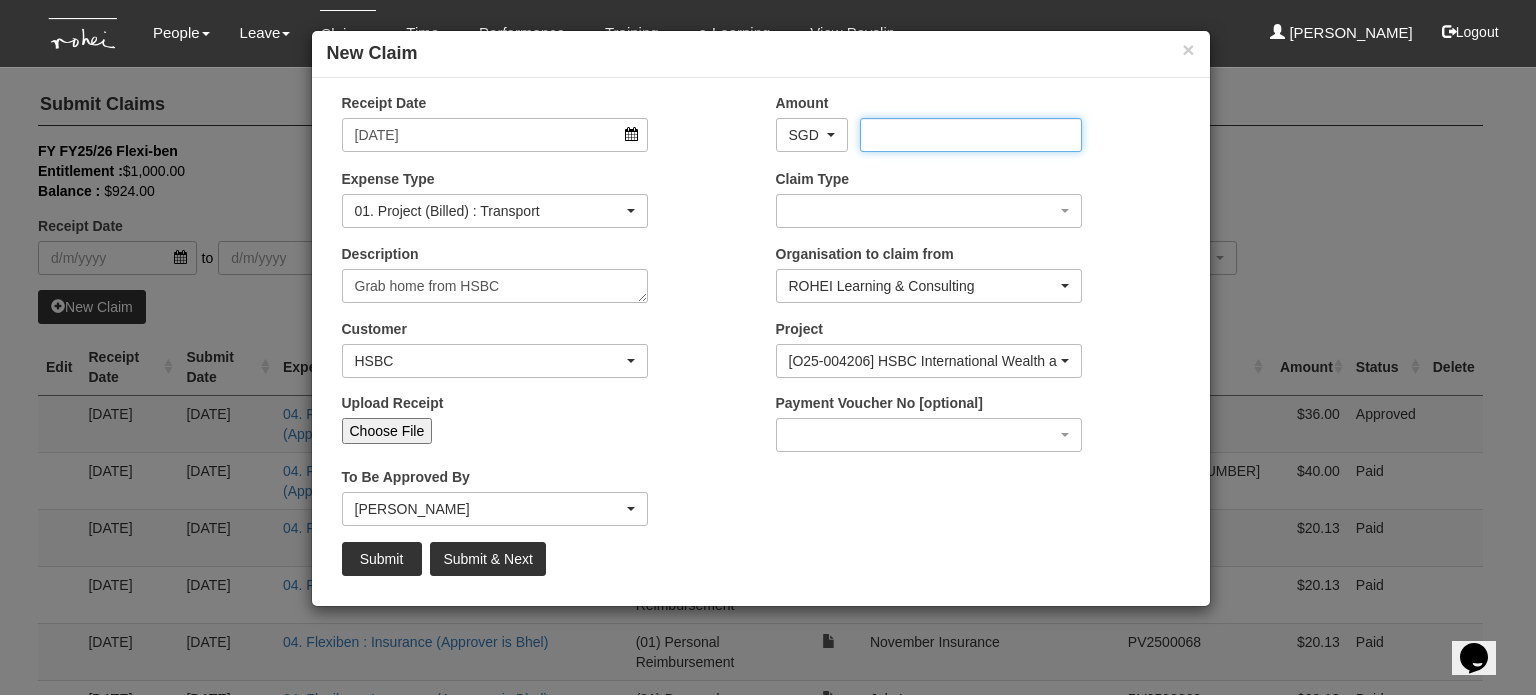 click on "Amount" at bounding box center [971, 135] 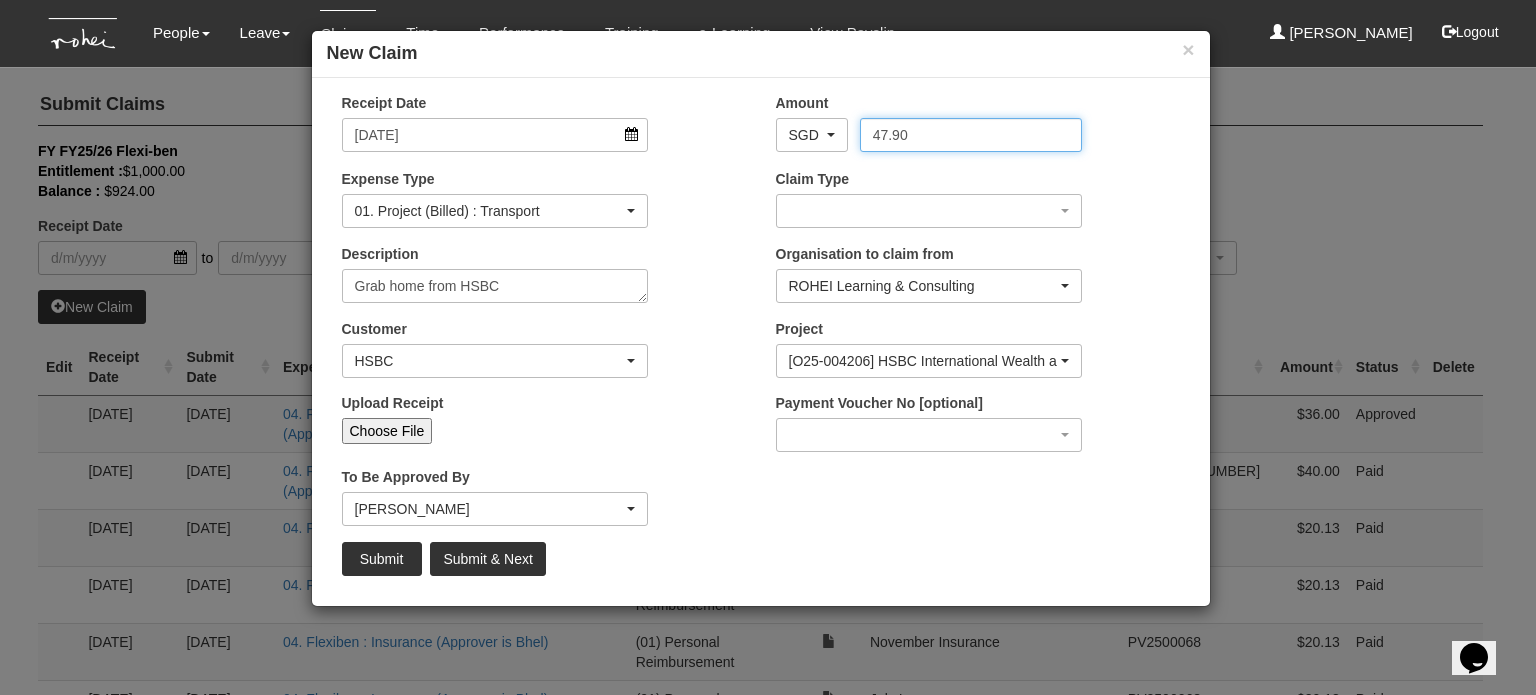 type on "47.90" 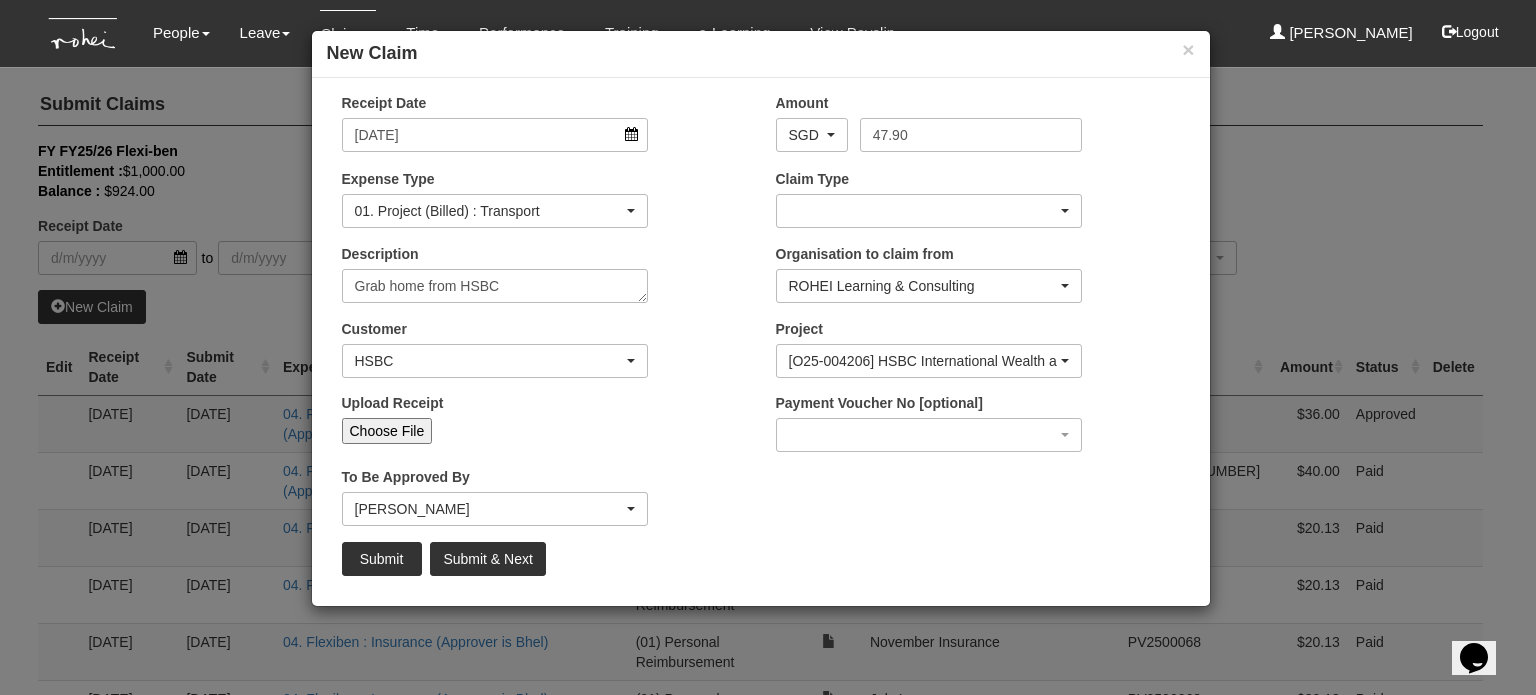 drag, startPoint x: 884, startPoint y: 187, endPoint x: 884, endPoint y: 211, distance: 24 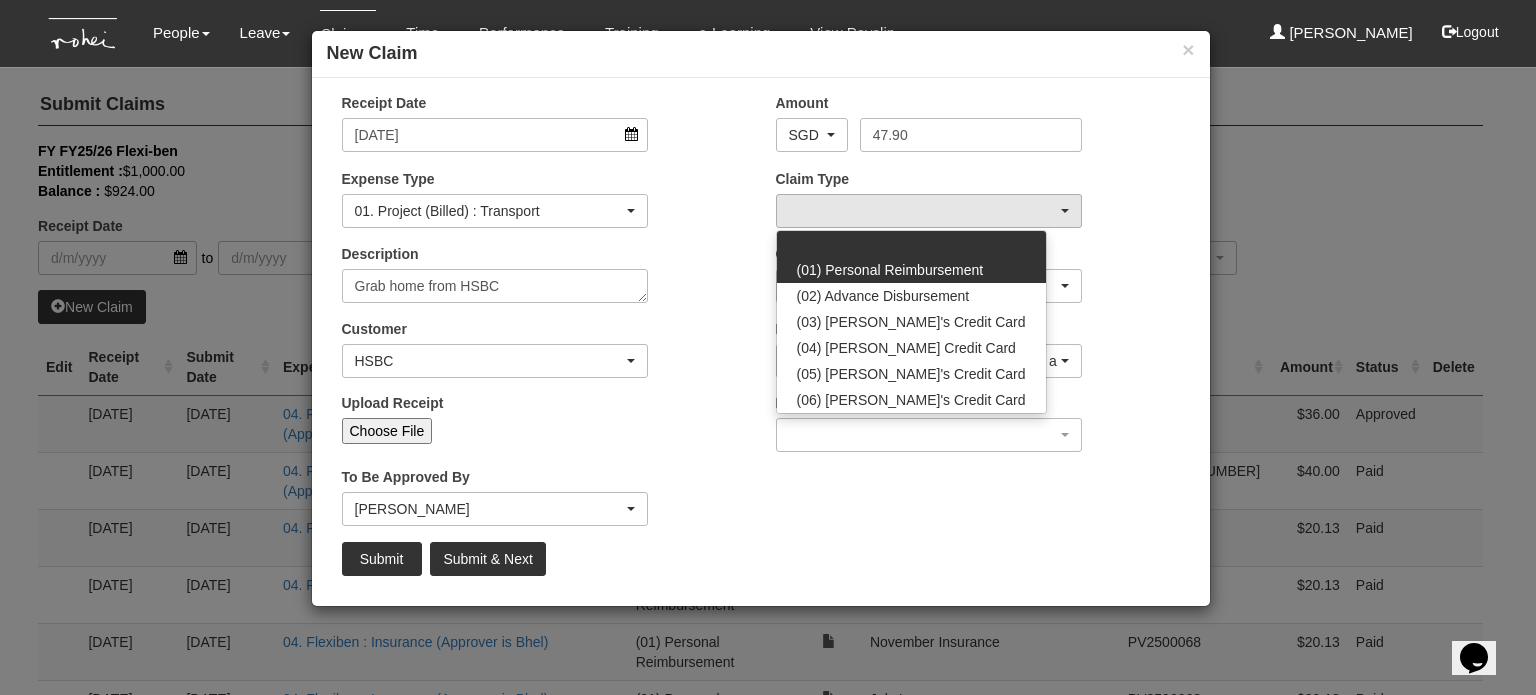 click on "(01) Personal Reimbursement" at bounding box center (890, 270) 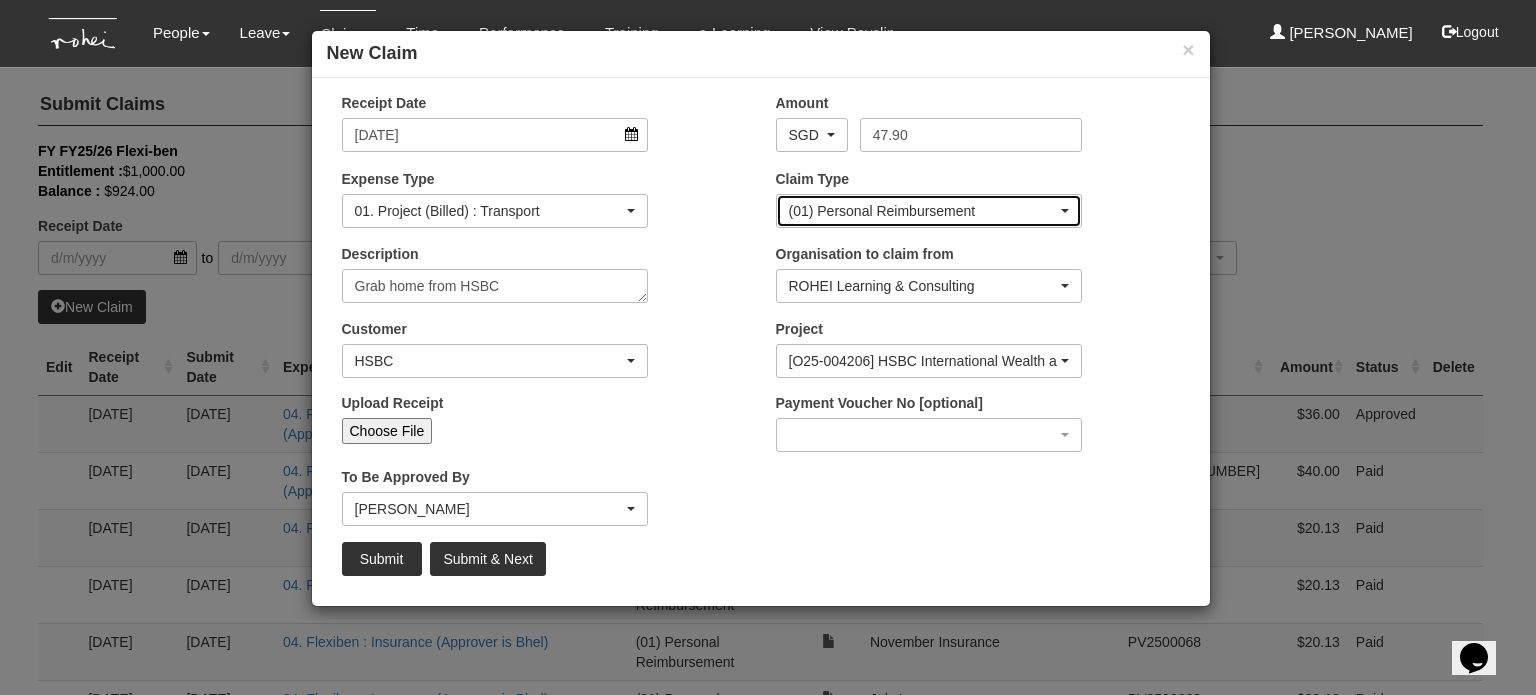 click on "(01) Personal Reimbursement" at bounding box center [923, 211] 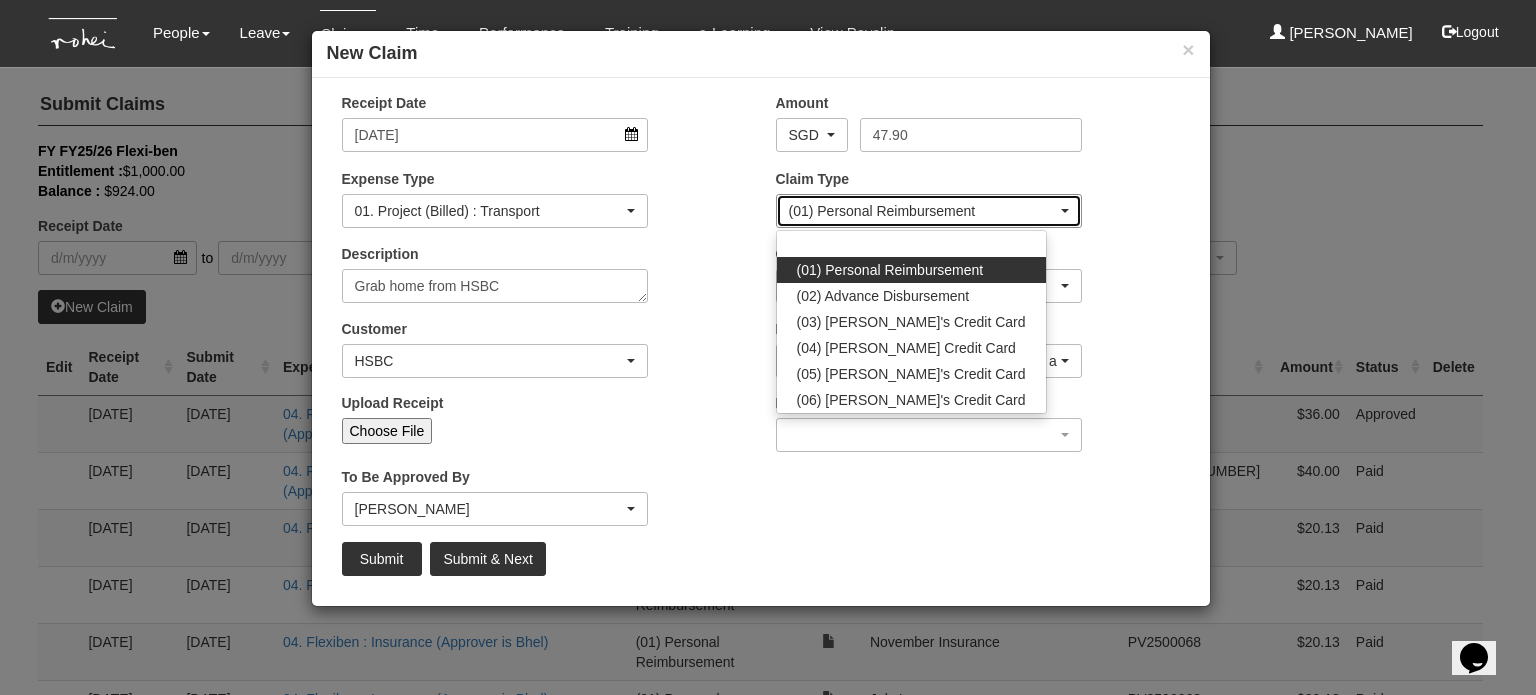 click on "(01) Personal Reimbursement" at bounding box center [923, 211] 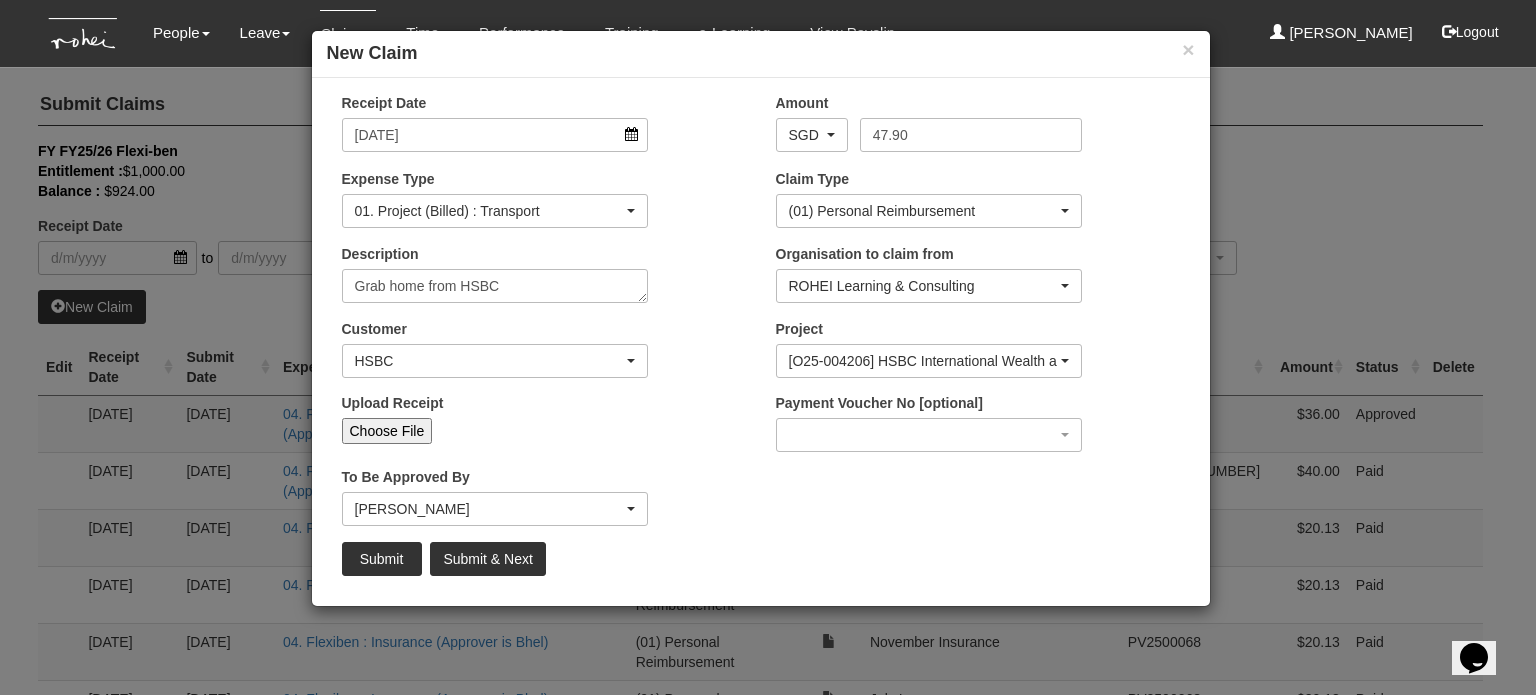 click on "Choose File" at bounding box center (387, 431) 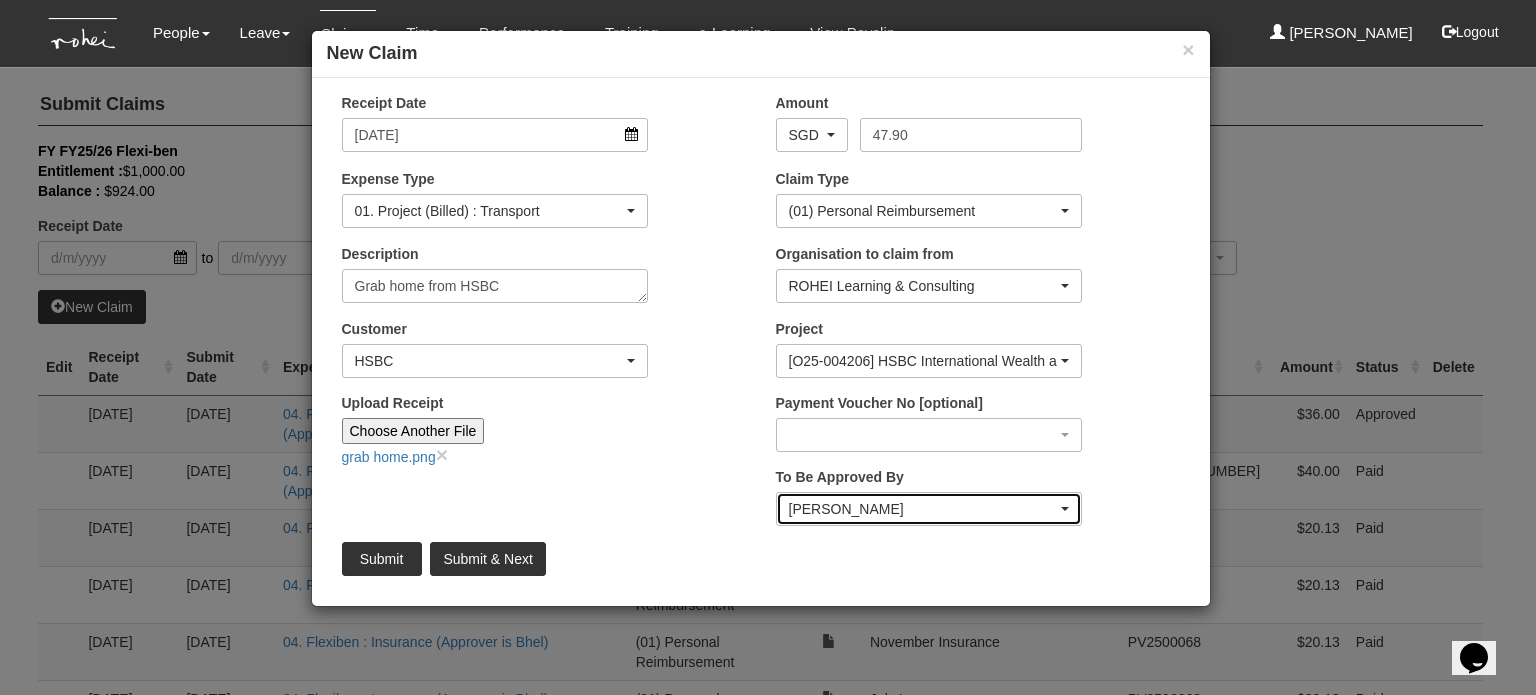 click on "Maoi De Leon" at bounding box center [929, 509] 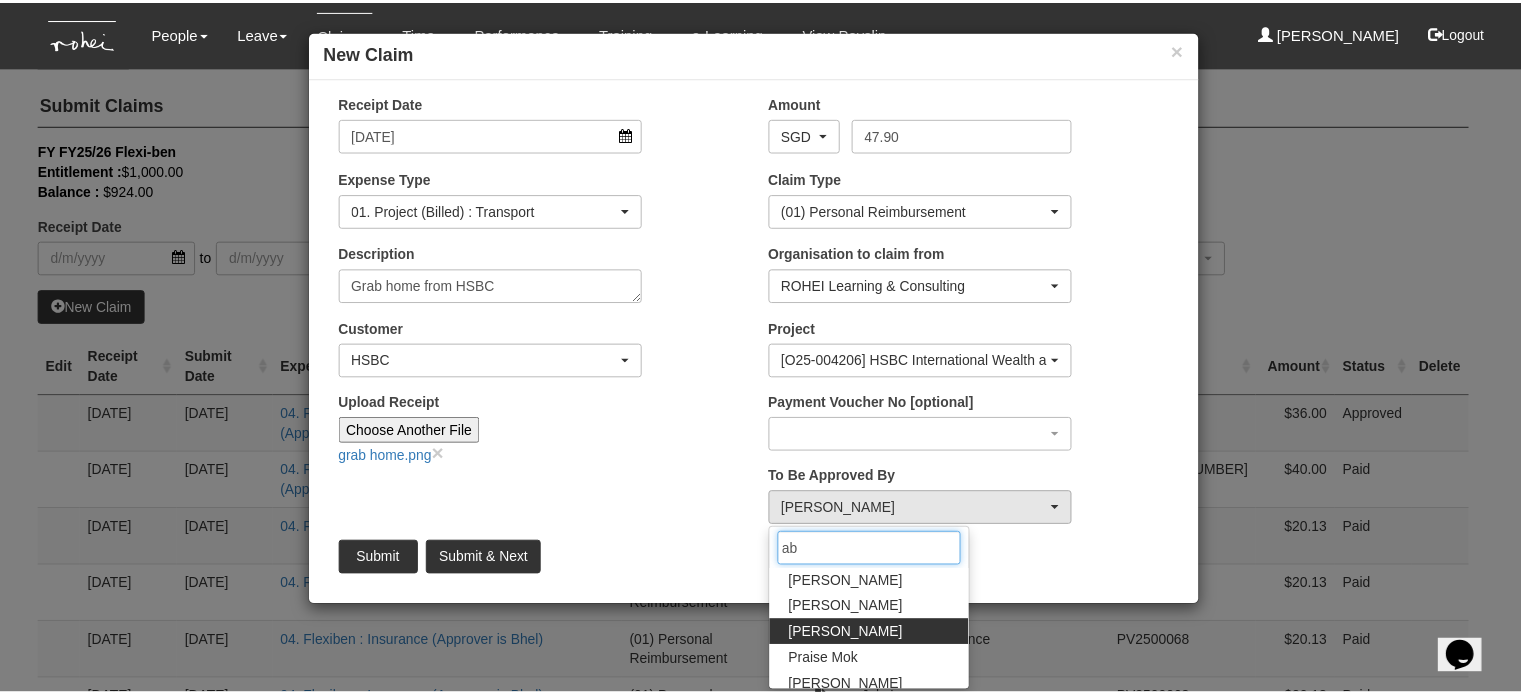 scroll, scrollTop: 0, scrollLeft: 0, axis: both 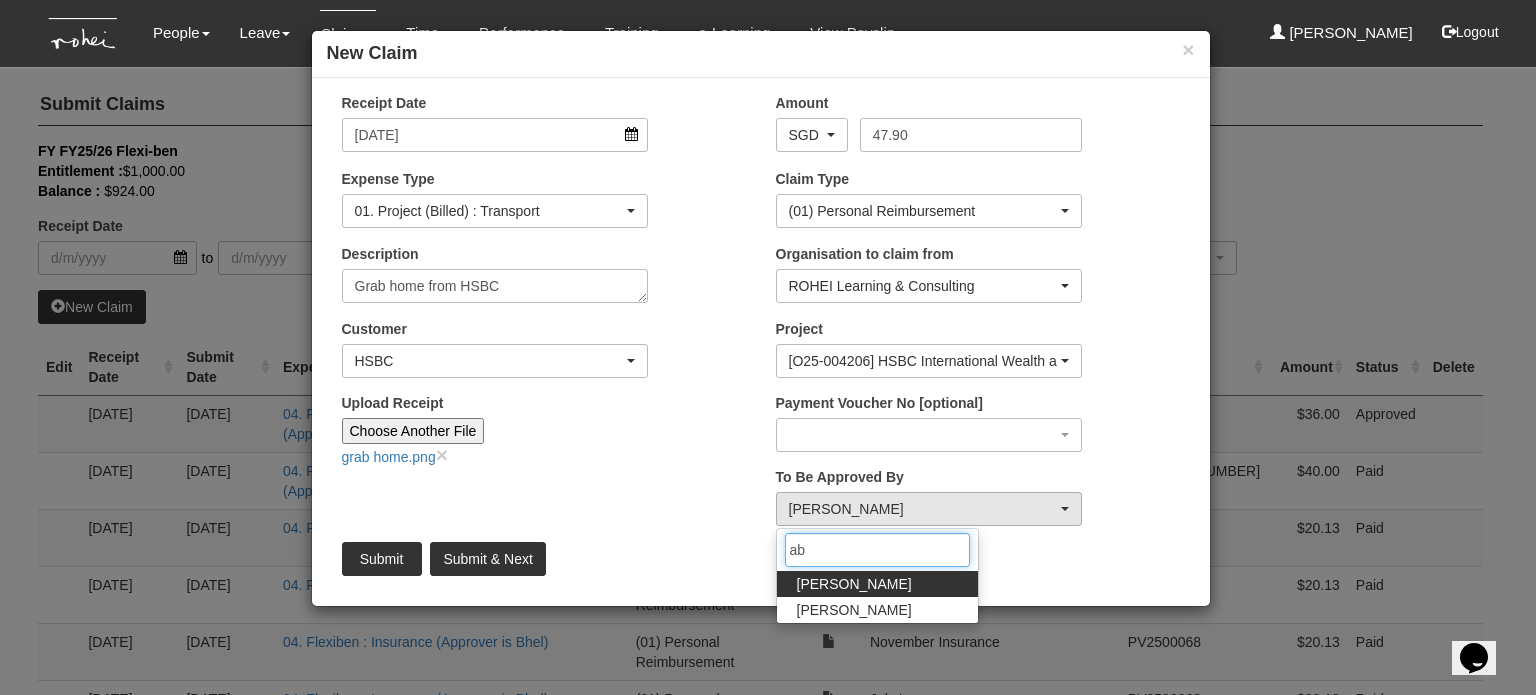 type on "ab" 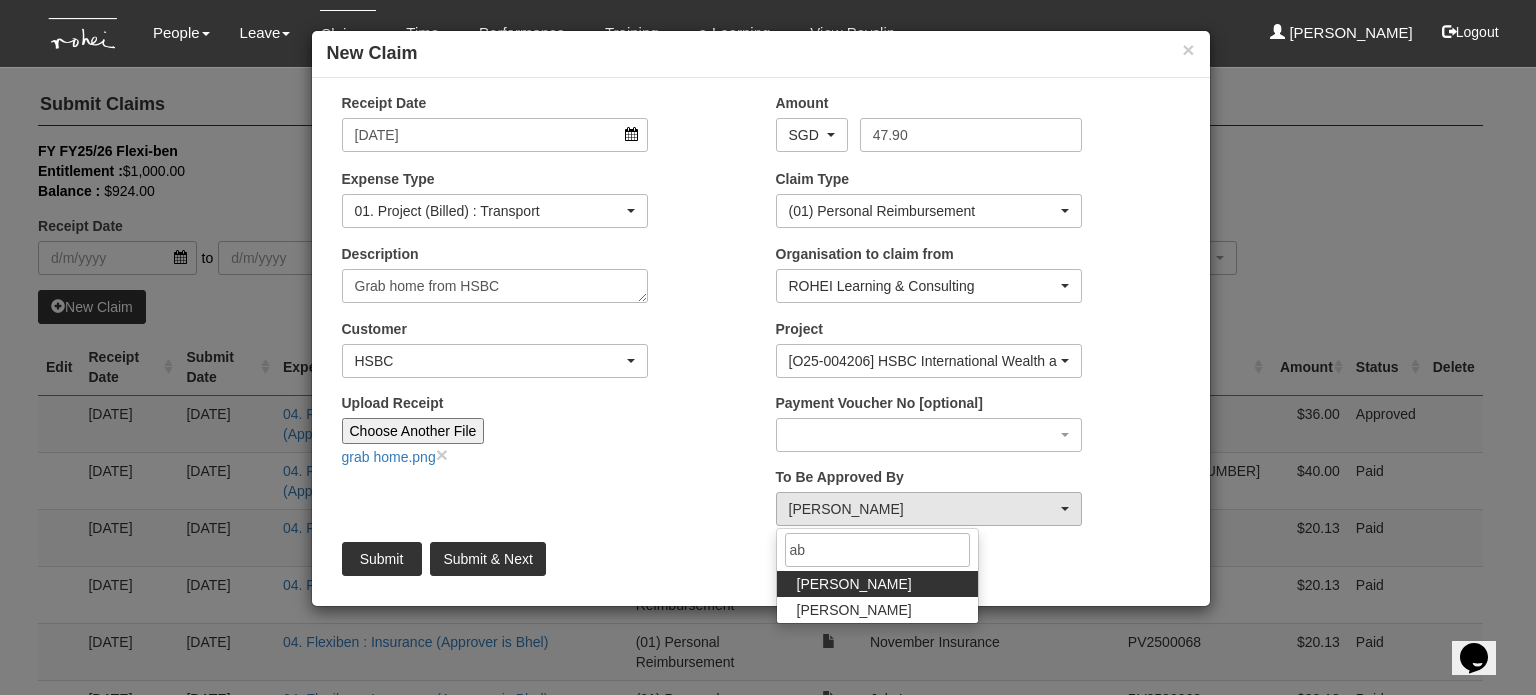click on "Abel Tan" at bounding box center (854, 584) 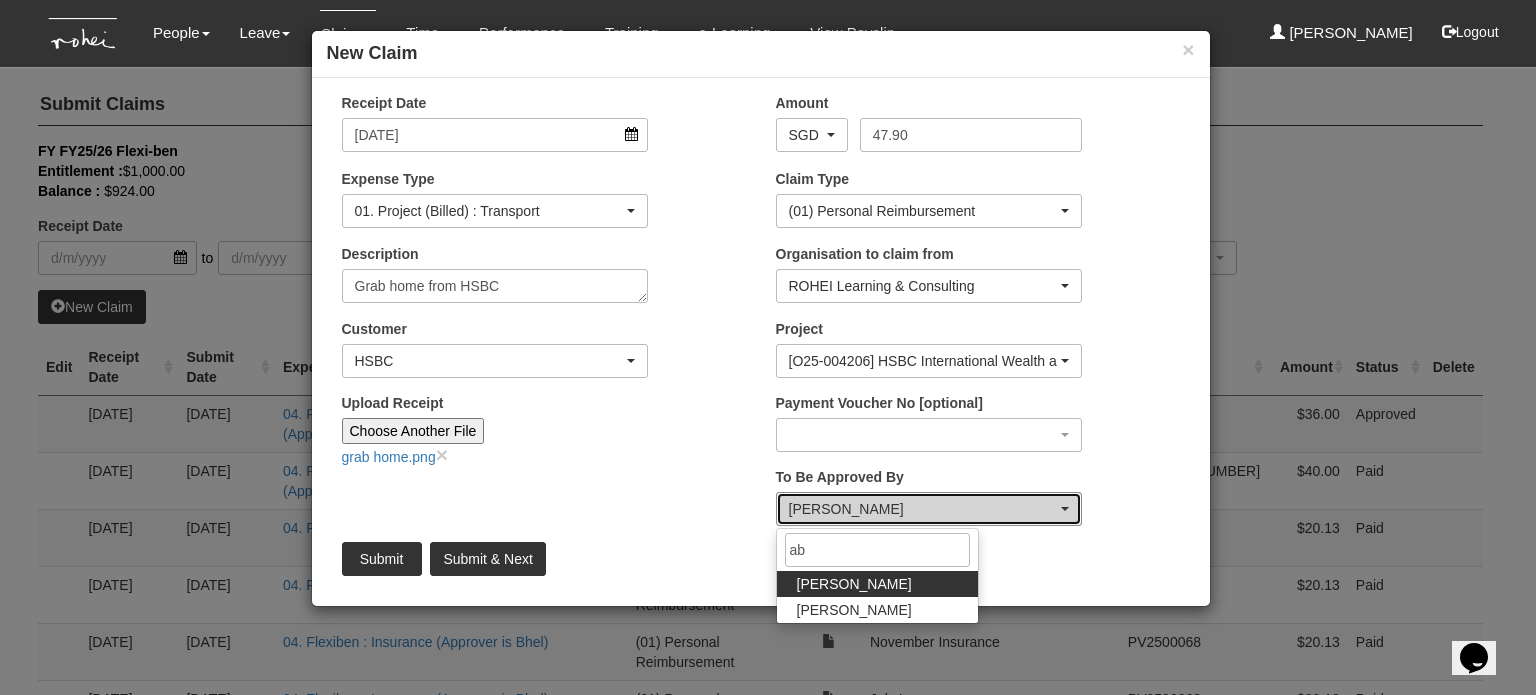 select on "bab5243c-beed-41fc-b362-49a7e6e66dc1" 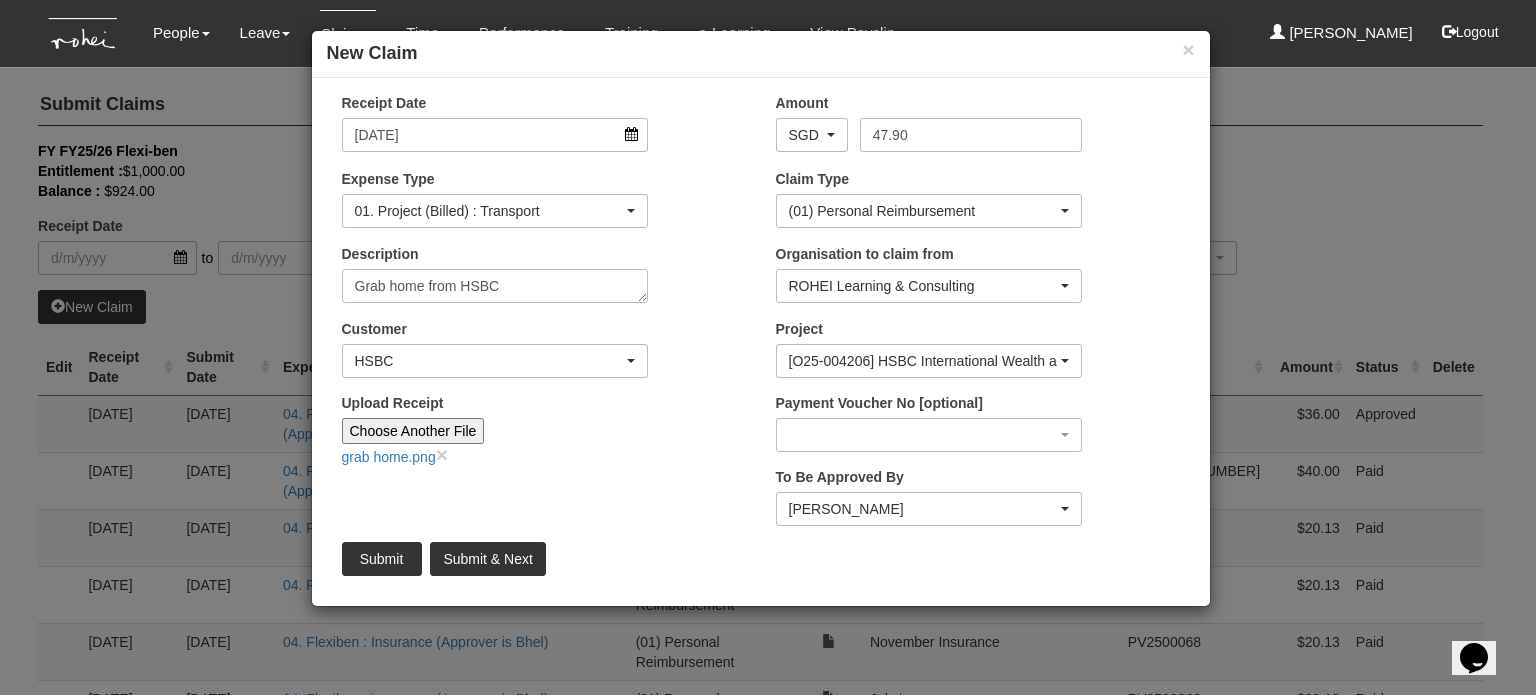 click on "Receipt Date
30/6/2025
Amount
AED
AFN
ALL
AMD
ANG
AOA
ARS
AUD
AWG
AZN
BAM
BBD
BDT
BGN
BHD
BIF
BMD
BND
BOB
BRL
BSD
BTN
BWP
BYN
BZD
CAD
CDF
CHF
CLP
CNY
COP
CRC
CUP
CVE
CZK
DJF
DKK
DOP
DZD
EGP
ERN
ETB
EUR
FJD
FKP
GBP
GEL
GGP
GHS
GIP
GMD
GNF
GTQ
GYD
HKD
HNL
HRK
HTG
HUF
IDR
ILS
IMP
INR
IQD
IRR
ISK
JEP
JMD
JOD
JPY
KES
KGS
KHR
KMF
KPW
KRW
KWD
KYD
KZT
LAK
LBP
LKR
LRD
LSL
LYD
MAD
MDL
MGA
MKD
MMK
MNT
MOP" at bounding box center [761, 342] 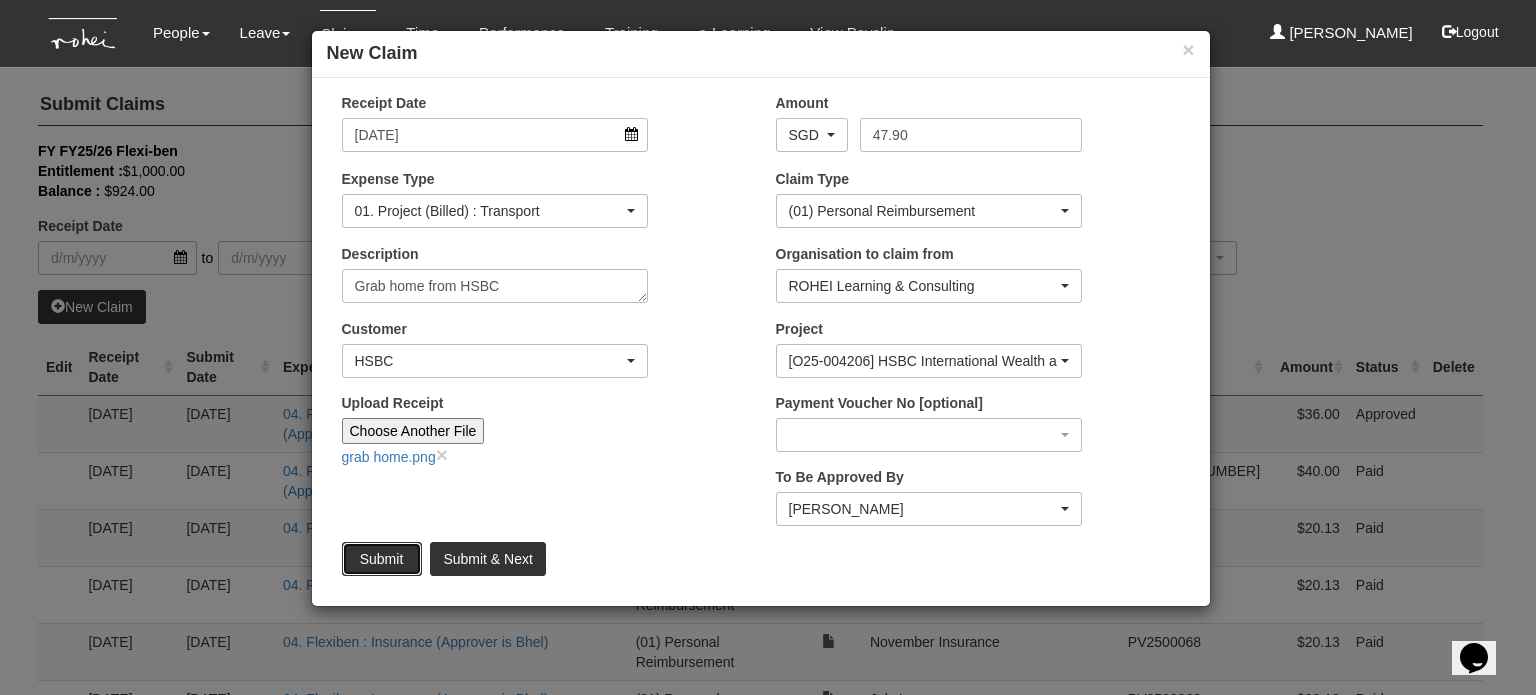 click on "Submit" at bounding box center (382, 559) 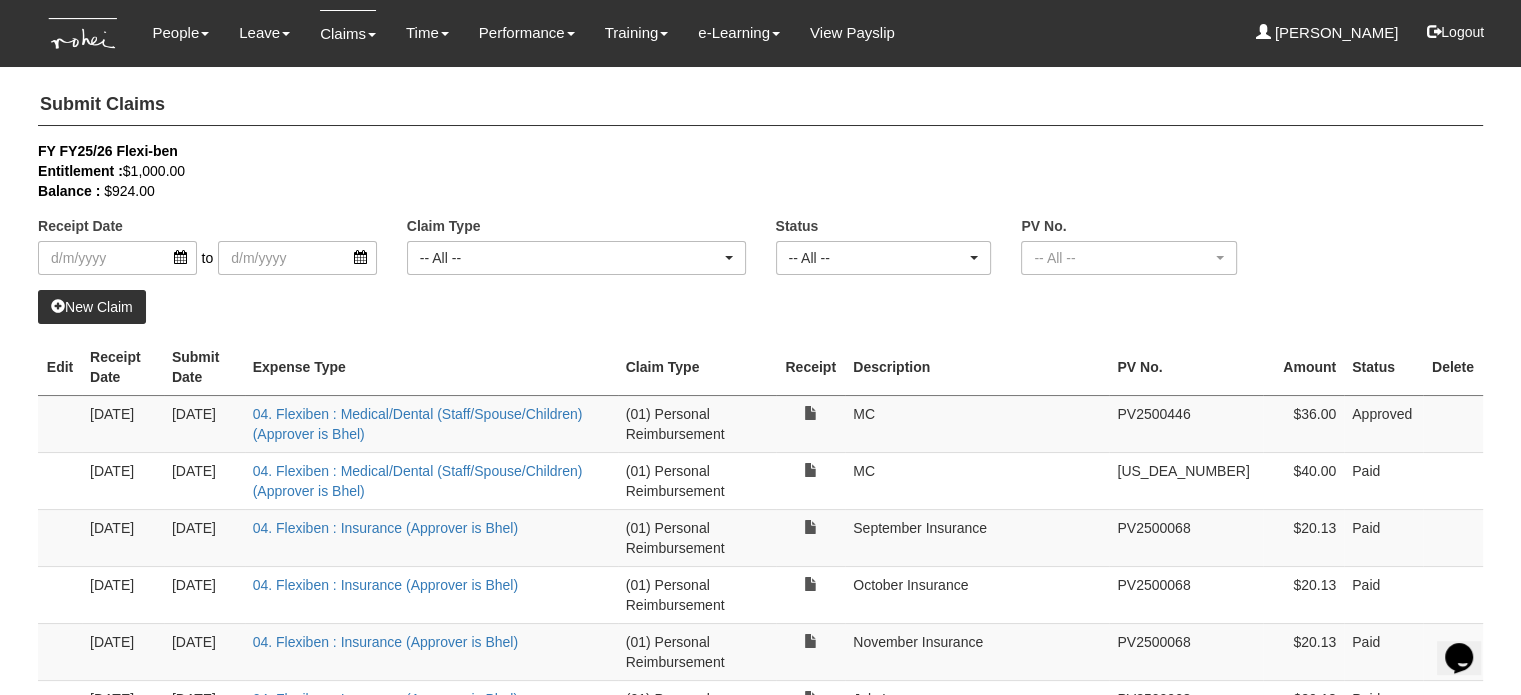select on "50" 